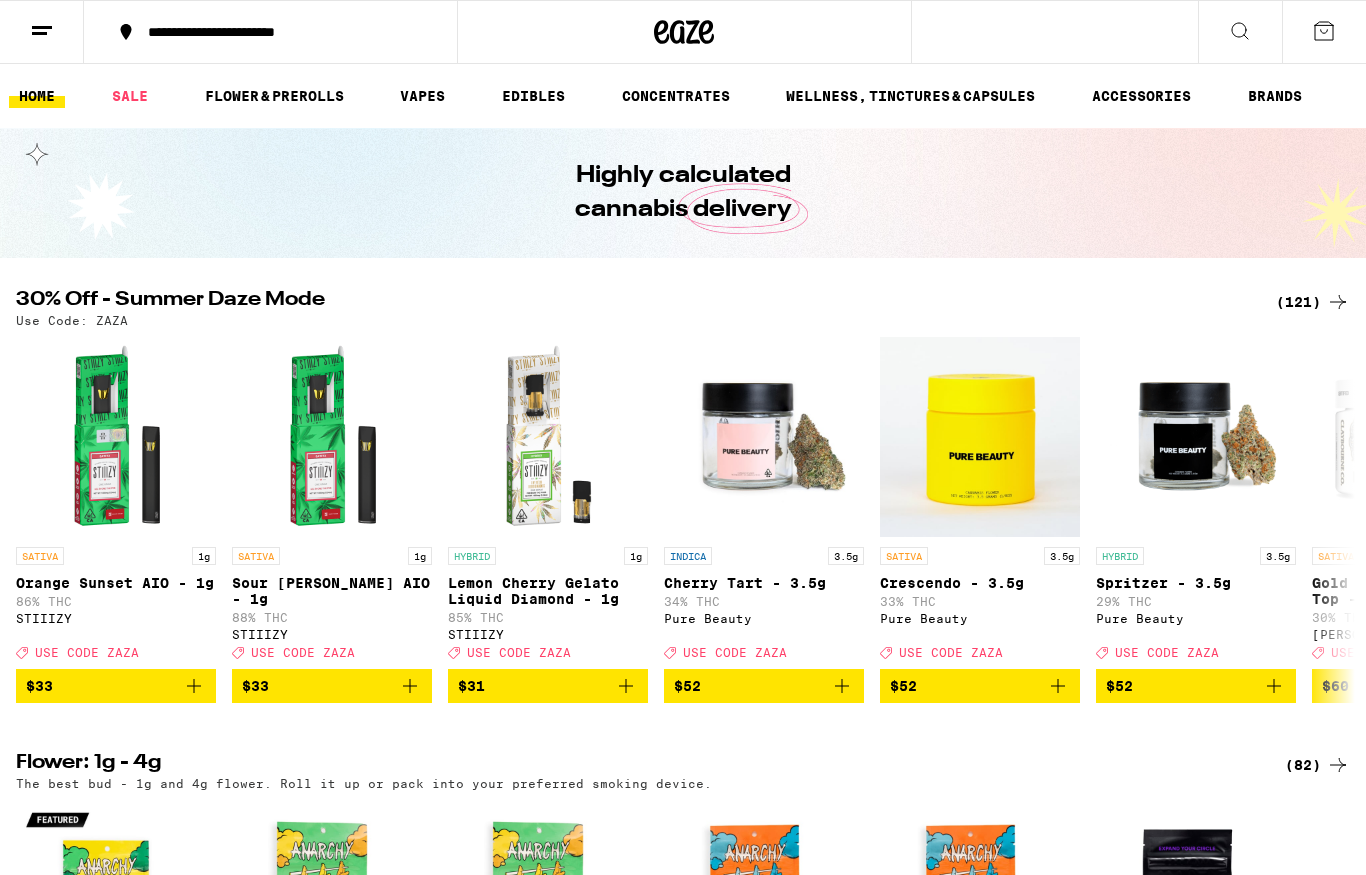 scroll, scrollTop: 0, scrollLeft: 0, axis: both 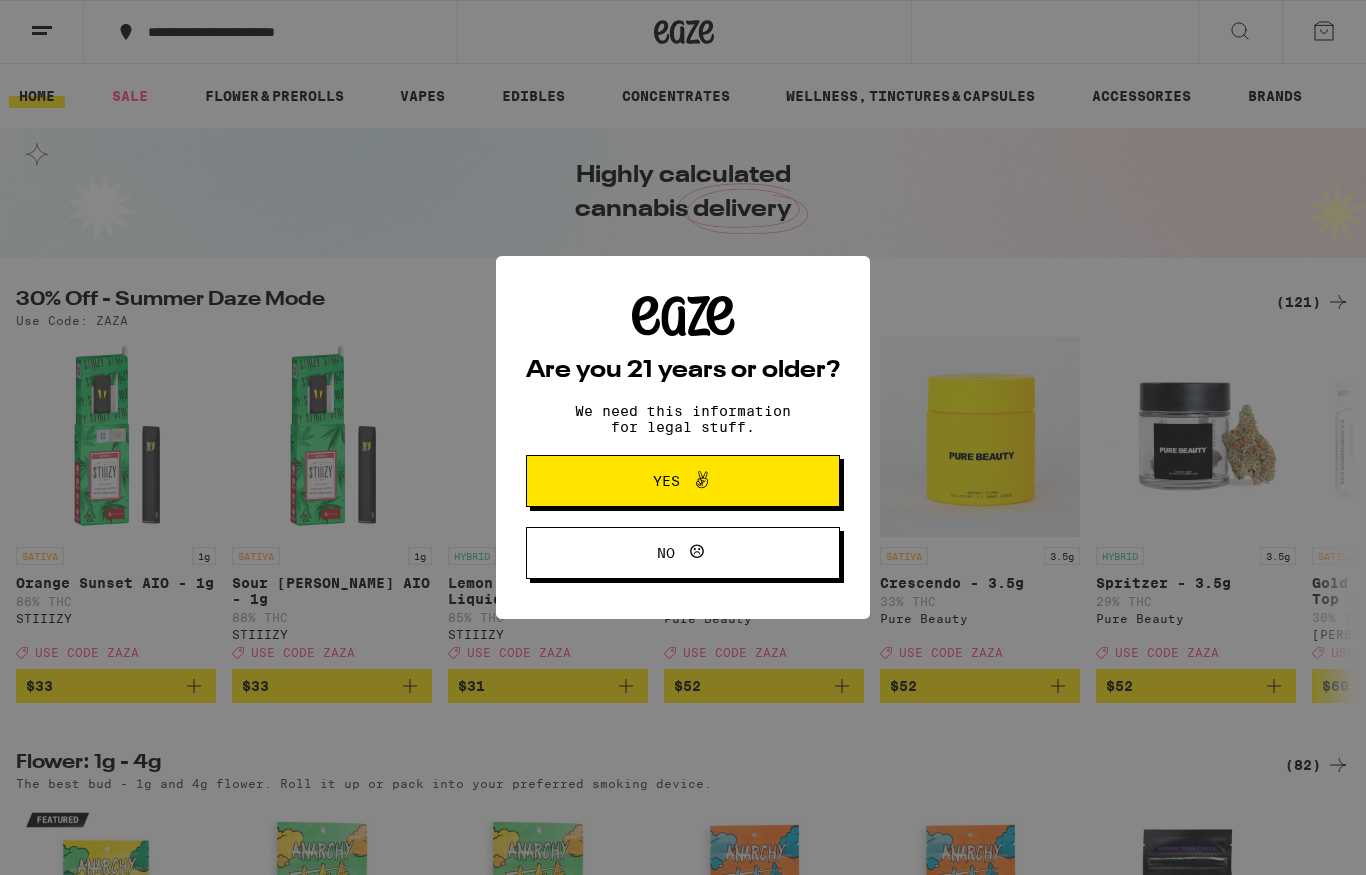 click on "Yes" at bounding box center (683, 481) 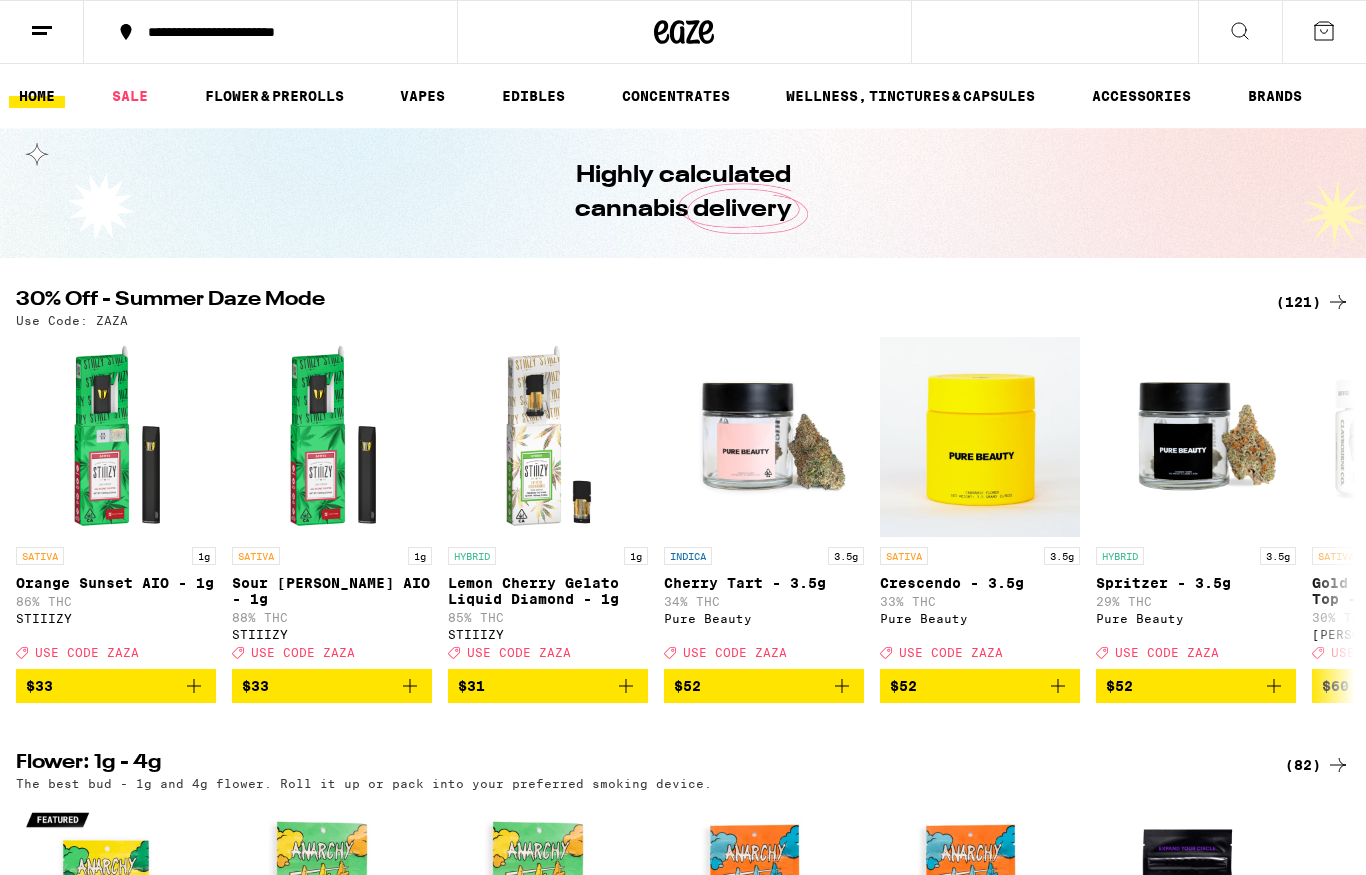 scroll, scrollTop: 0, scrollLeft: 0, axis: both 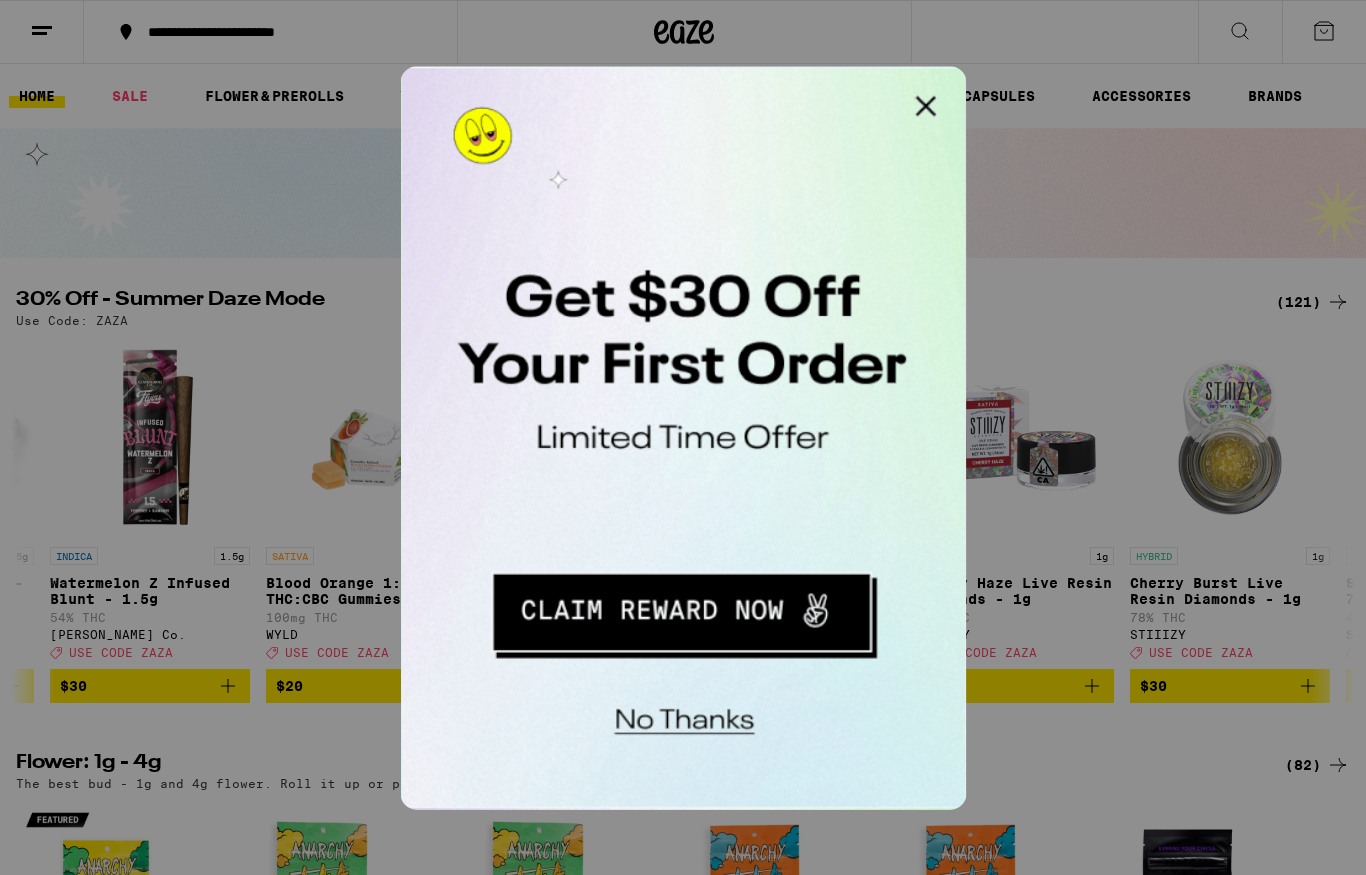 click at bounding box center (654, 86) 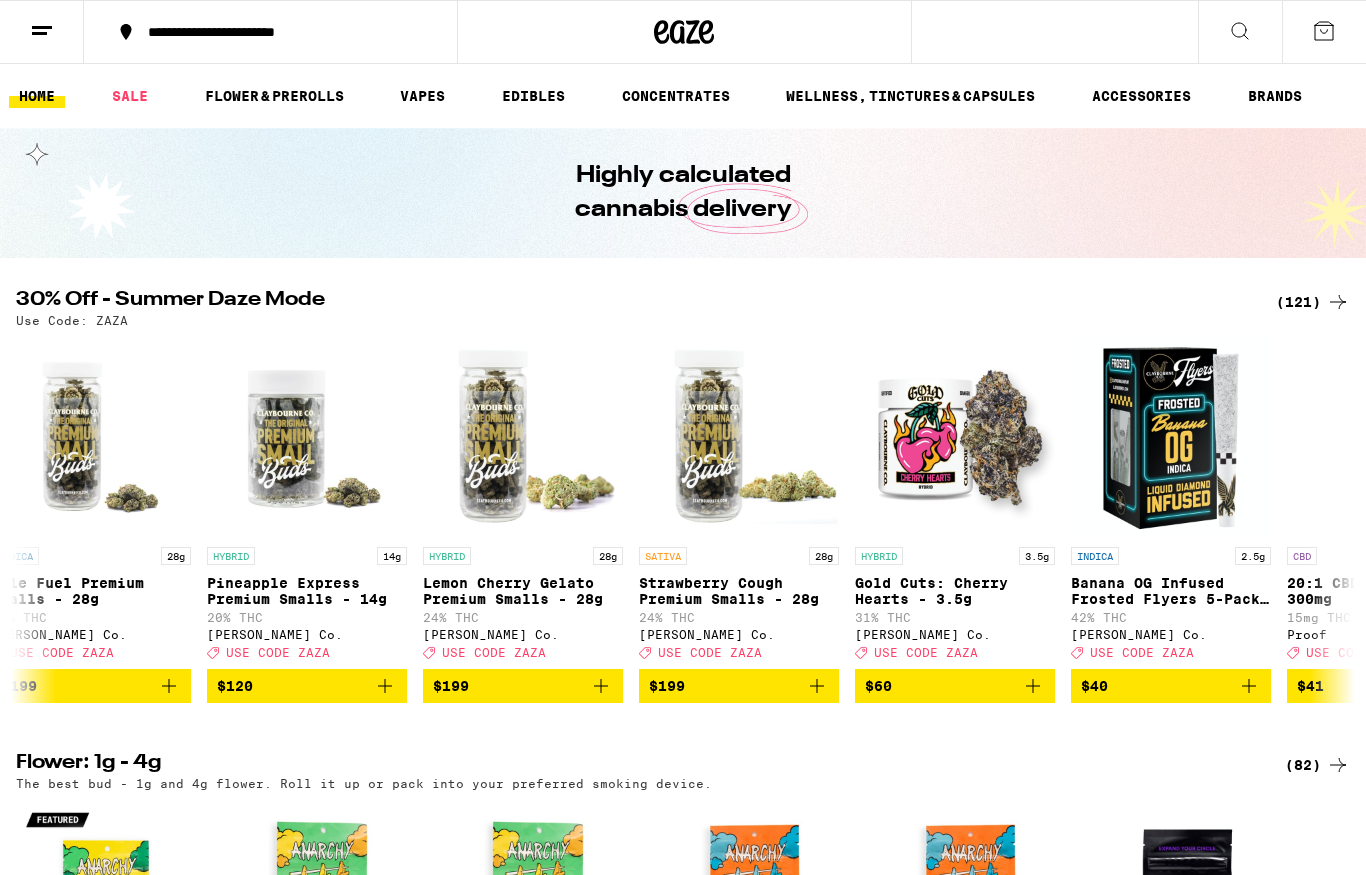 scroll, scrollTop: 0, scrollLeft: 5640, axis: horizontal 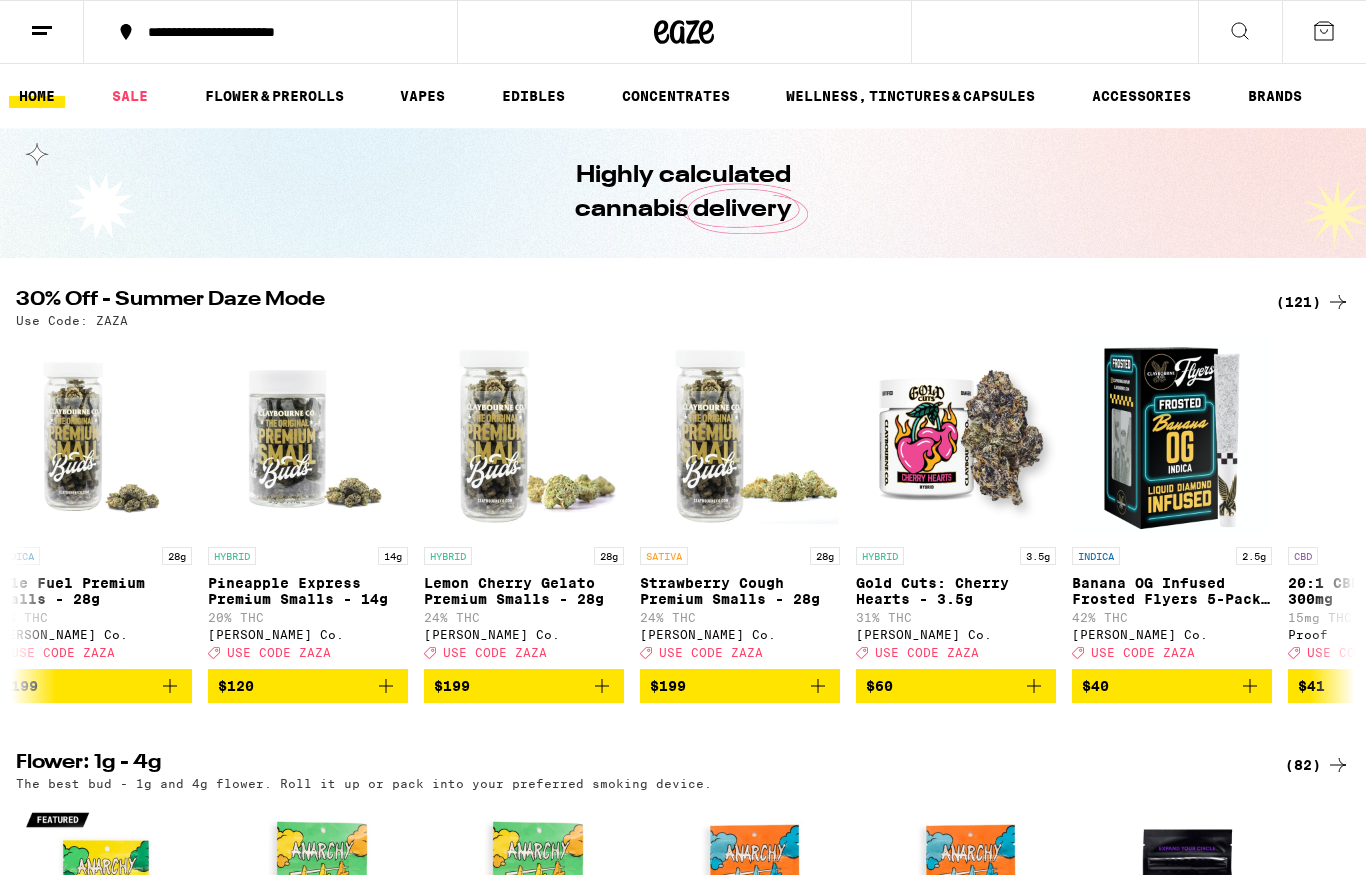 click on "Gold Cuts: Cherry Hearts - 3.5g" at bounding box center [956, 591] 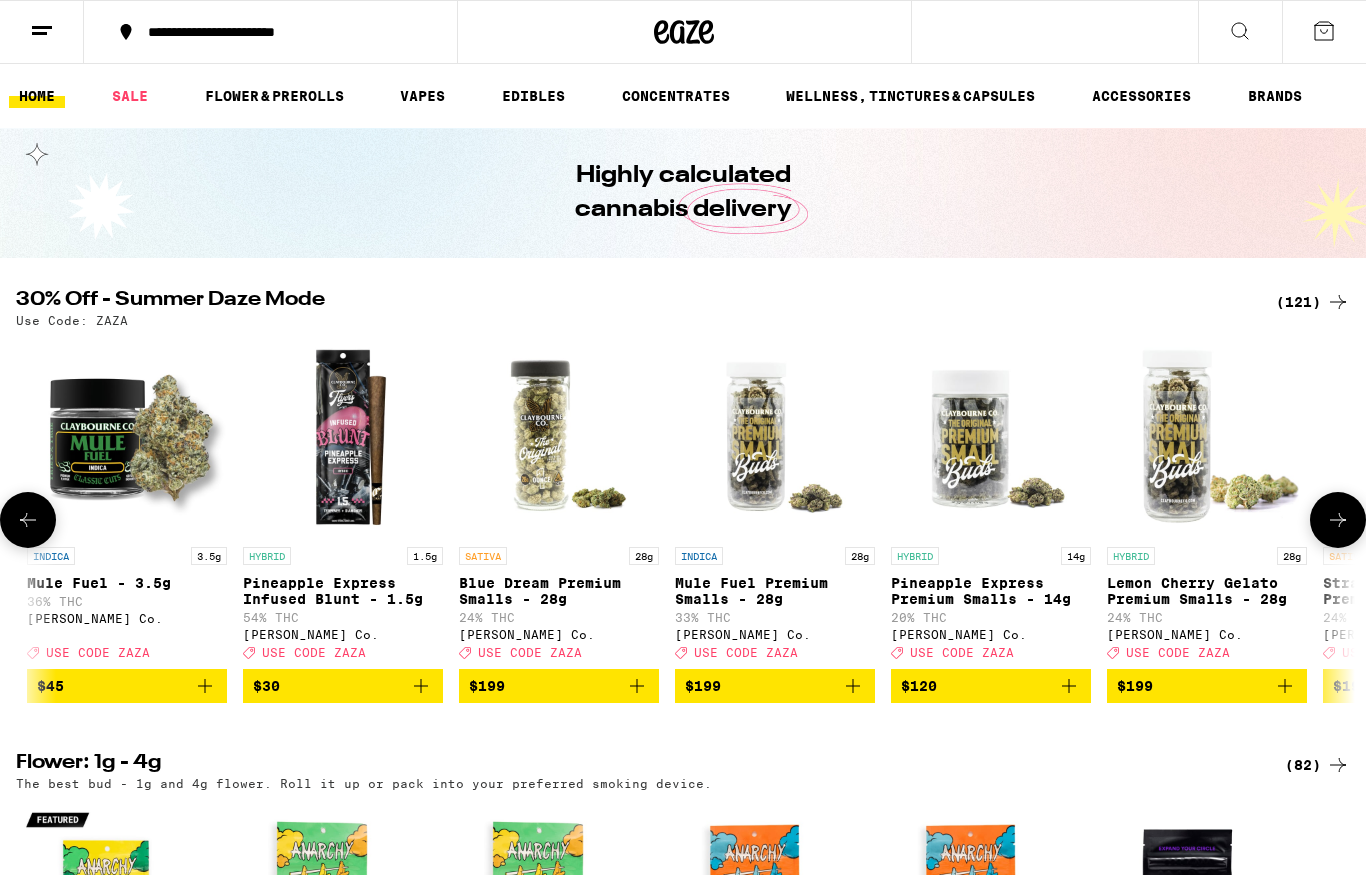 scroll, scrollTop: 0, scrollLeft: 4861, axis: horizontal 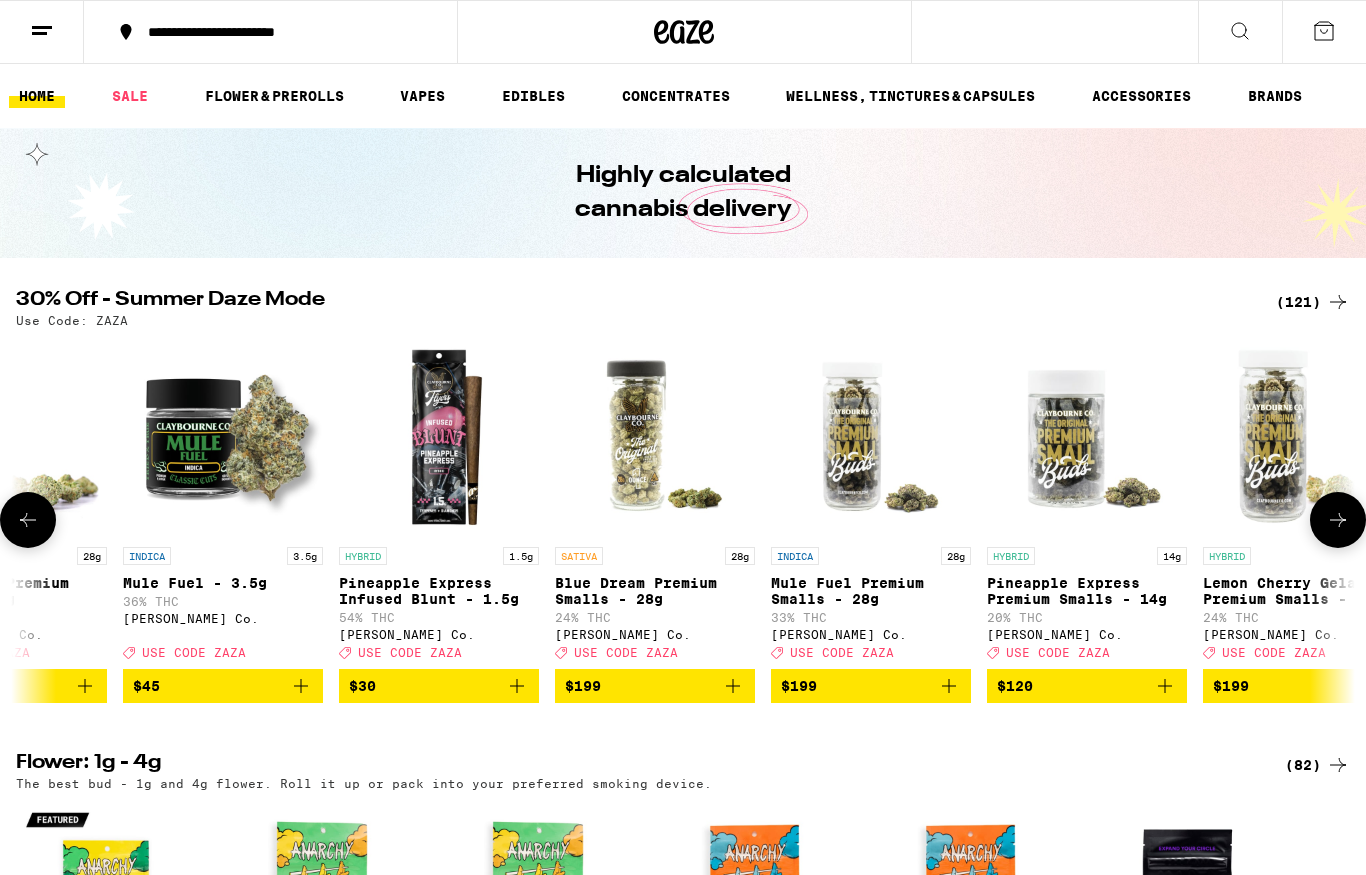 click on "Mule Fuel - 3.5g" at bounding box center (223, 583) 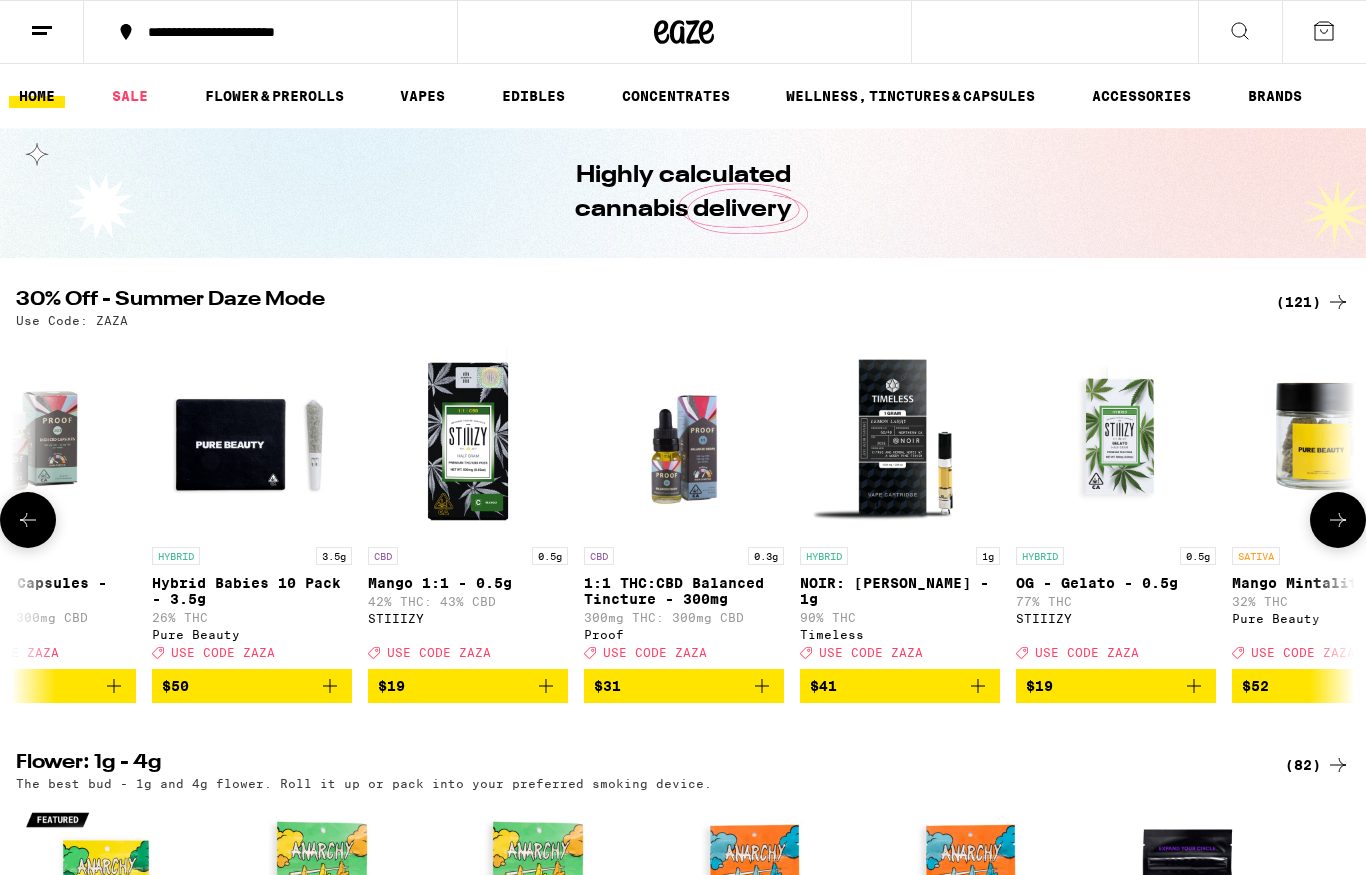 scroll, scrollTop: 0, scrollLeft: 6991, axis: horizontal 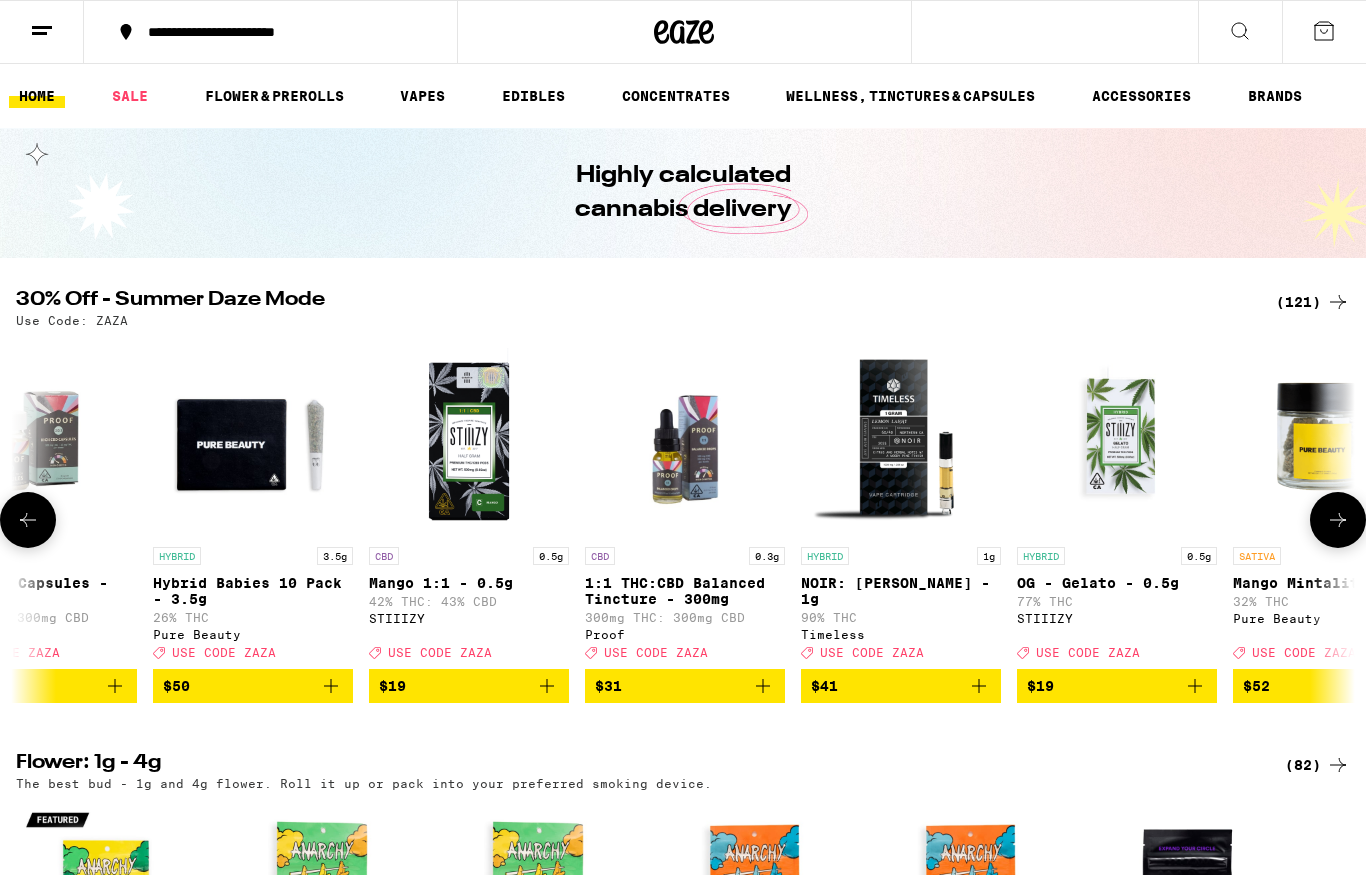 click on "1:1 THC:CBD Balanced Tincture - 300mg" at bounding box center (685, 591) 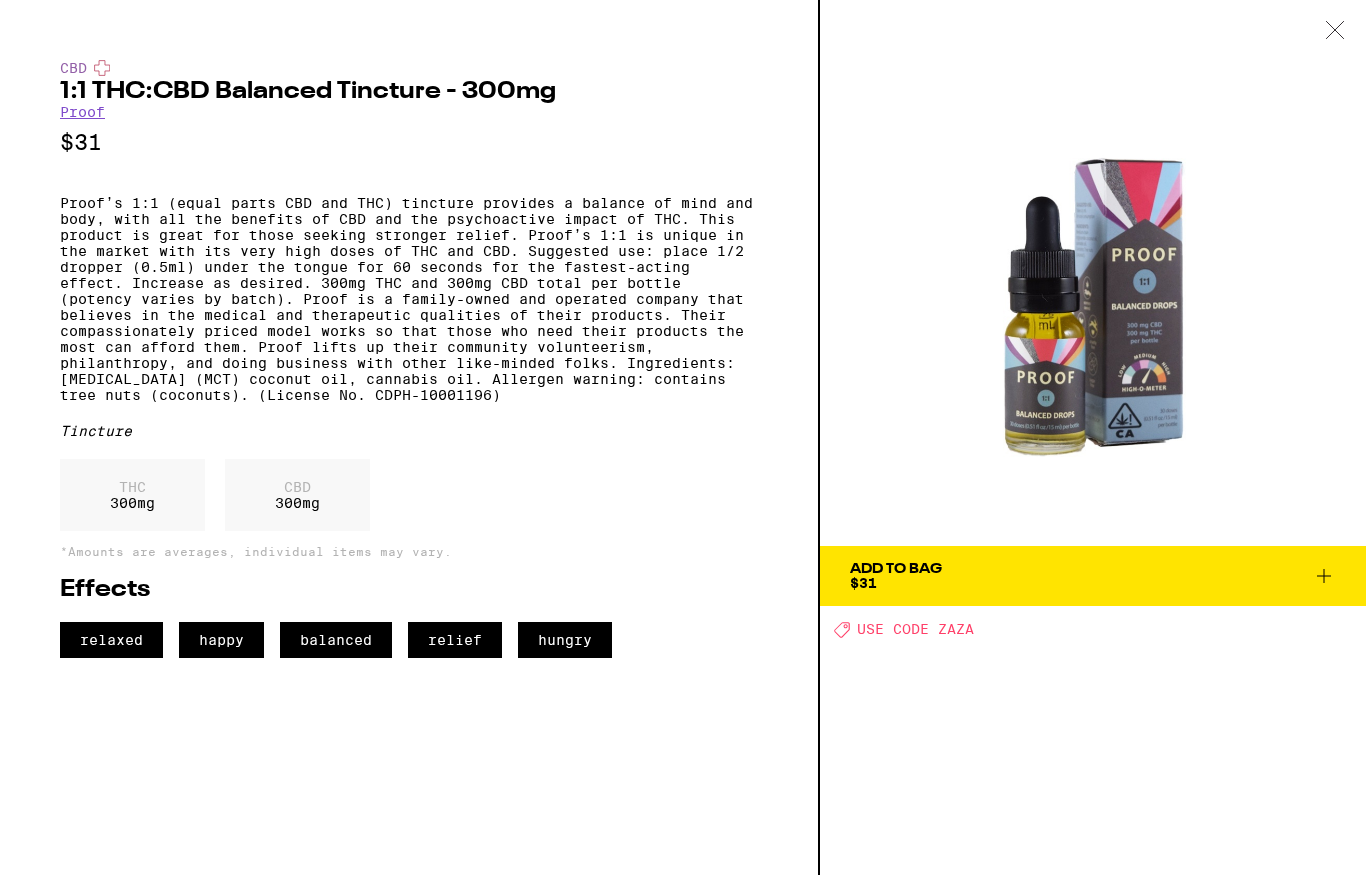 click on "$31" at bounding box center (863, 583) 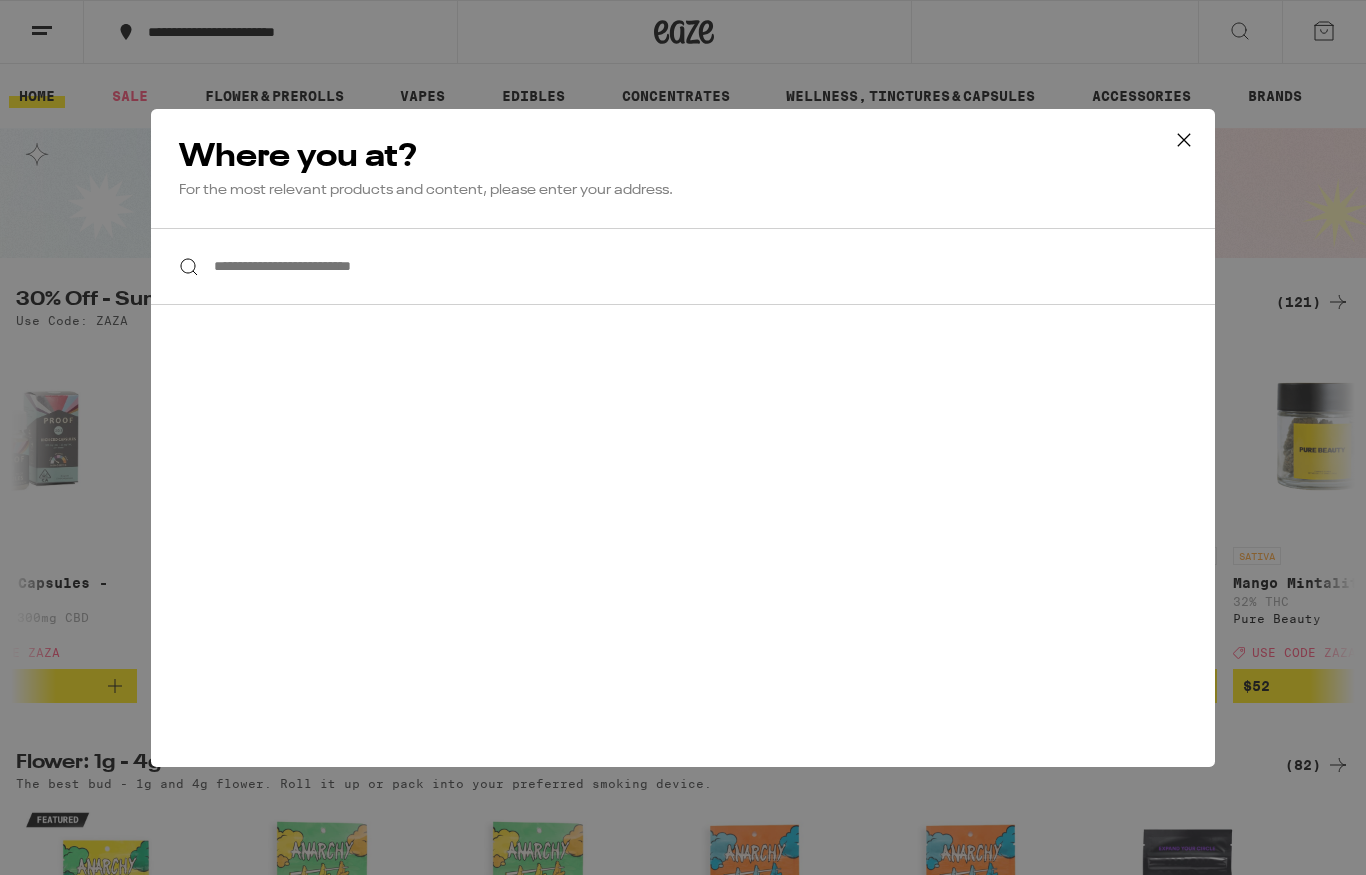 click on "**********" at bounding box center [683, 266] 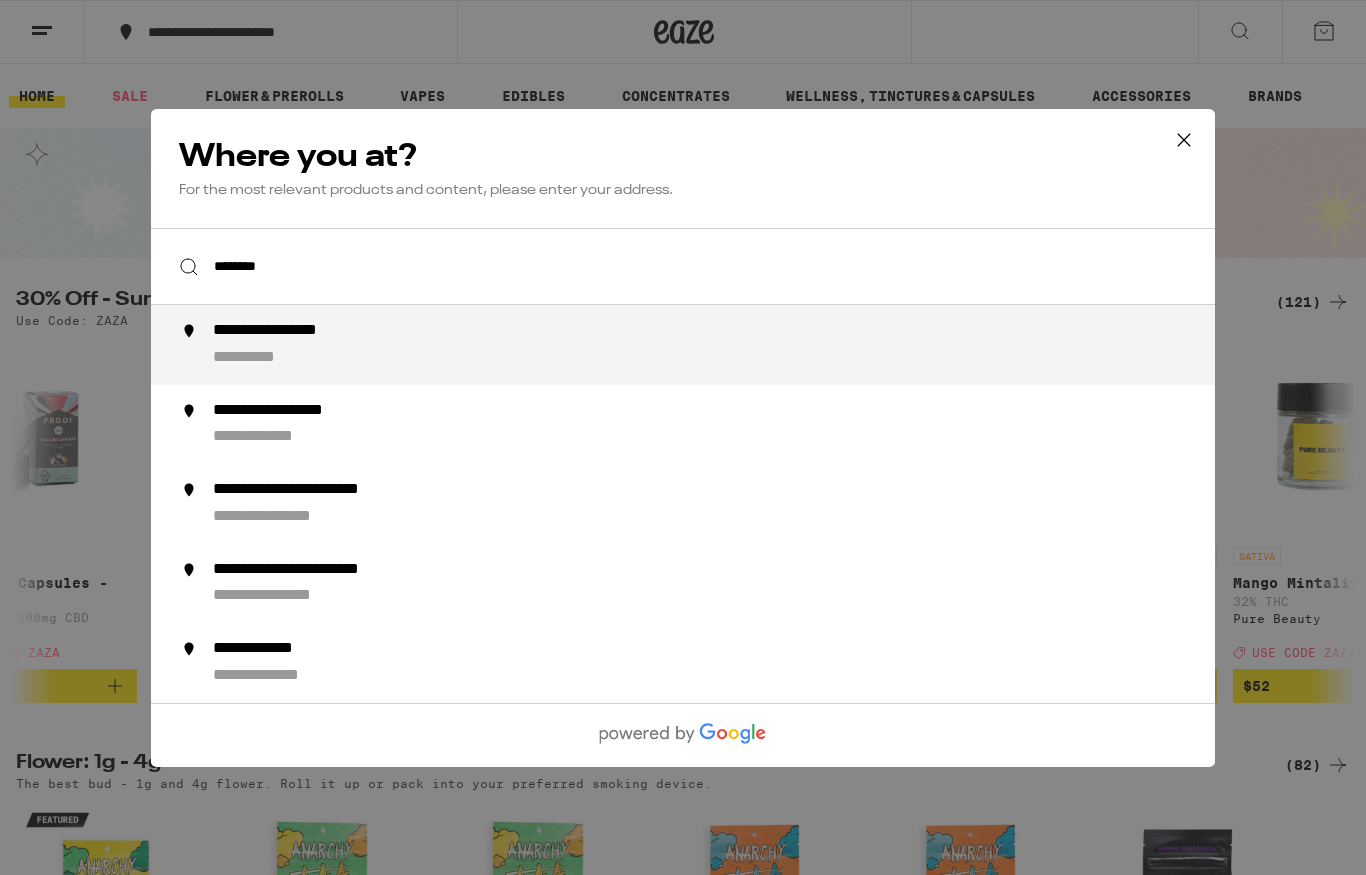 click on "**********" at bounding box center (301, 331) 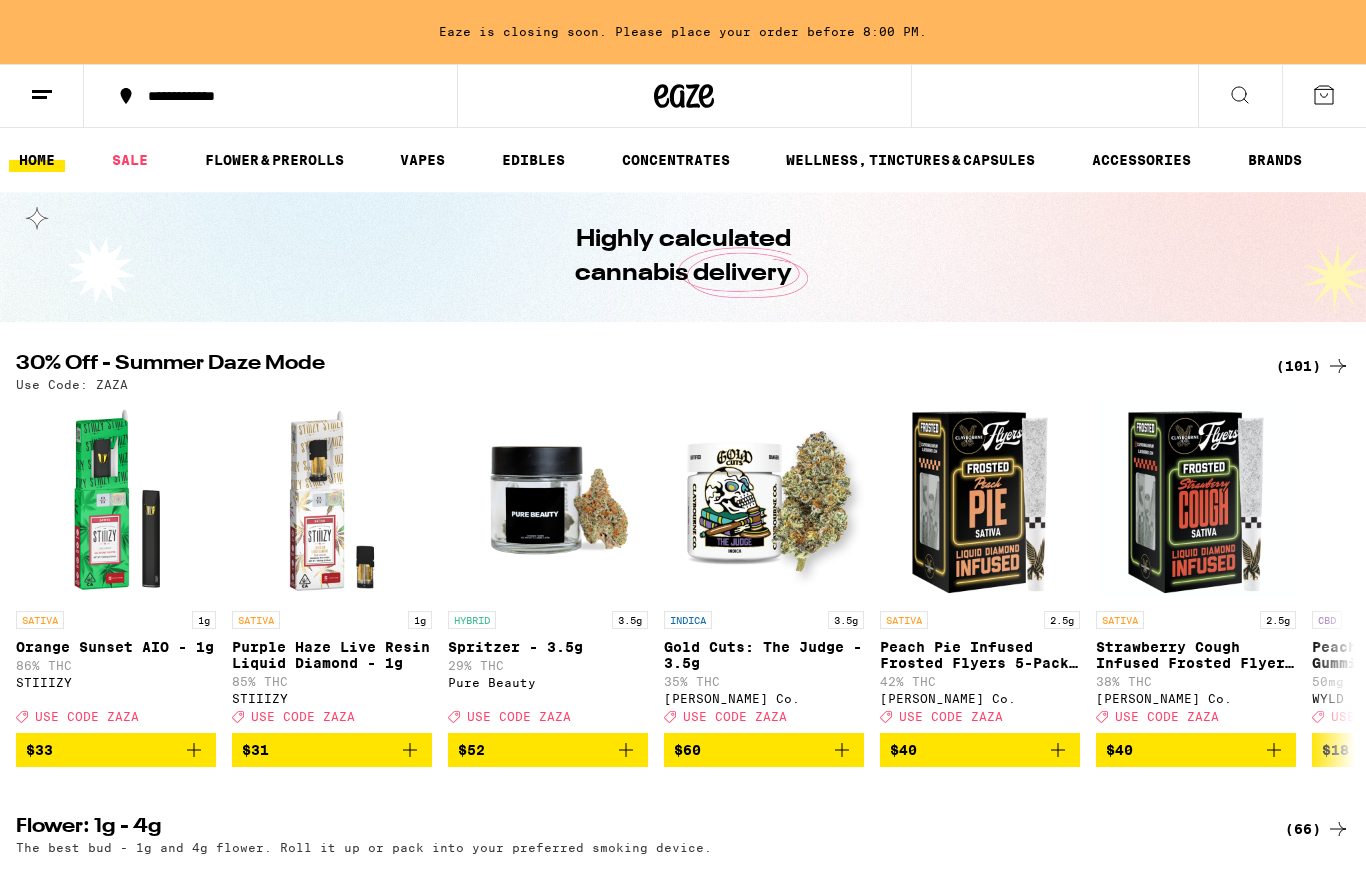 click 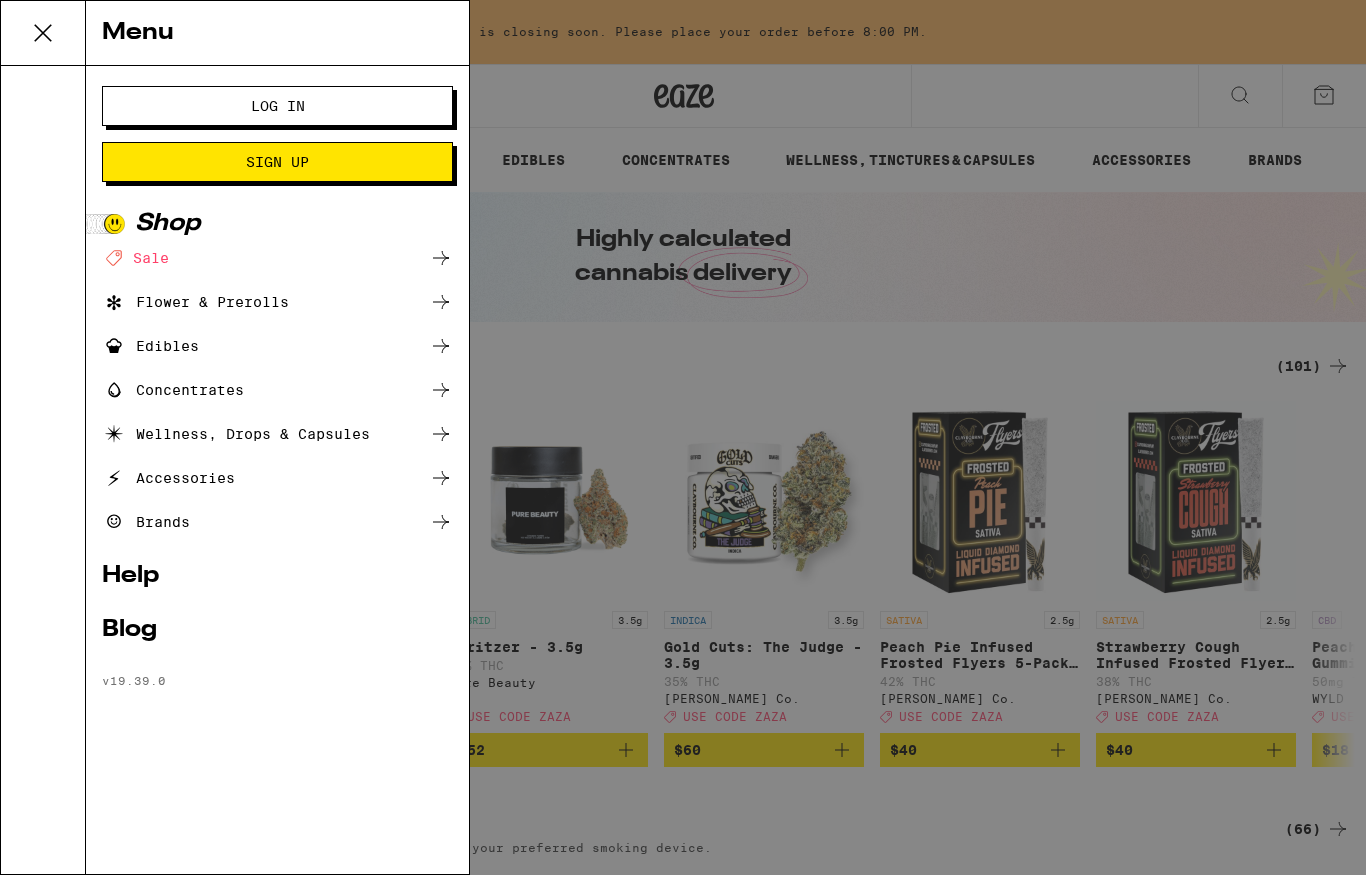 click on "Log In" at bounding box center [277, 106] 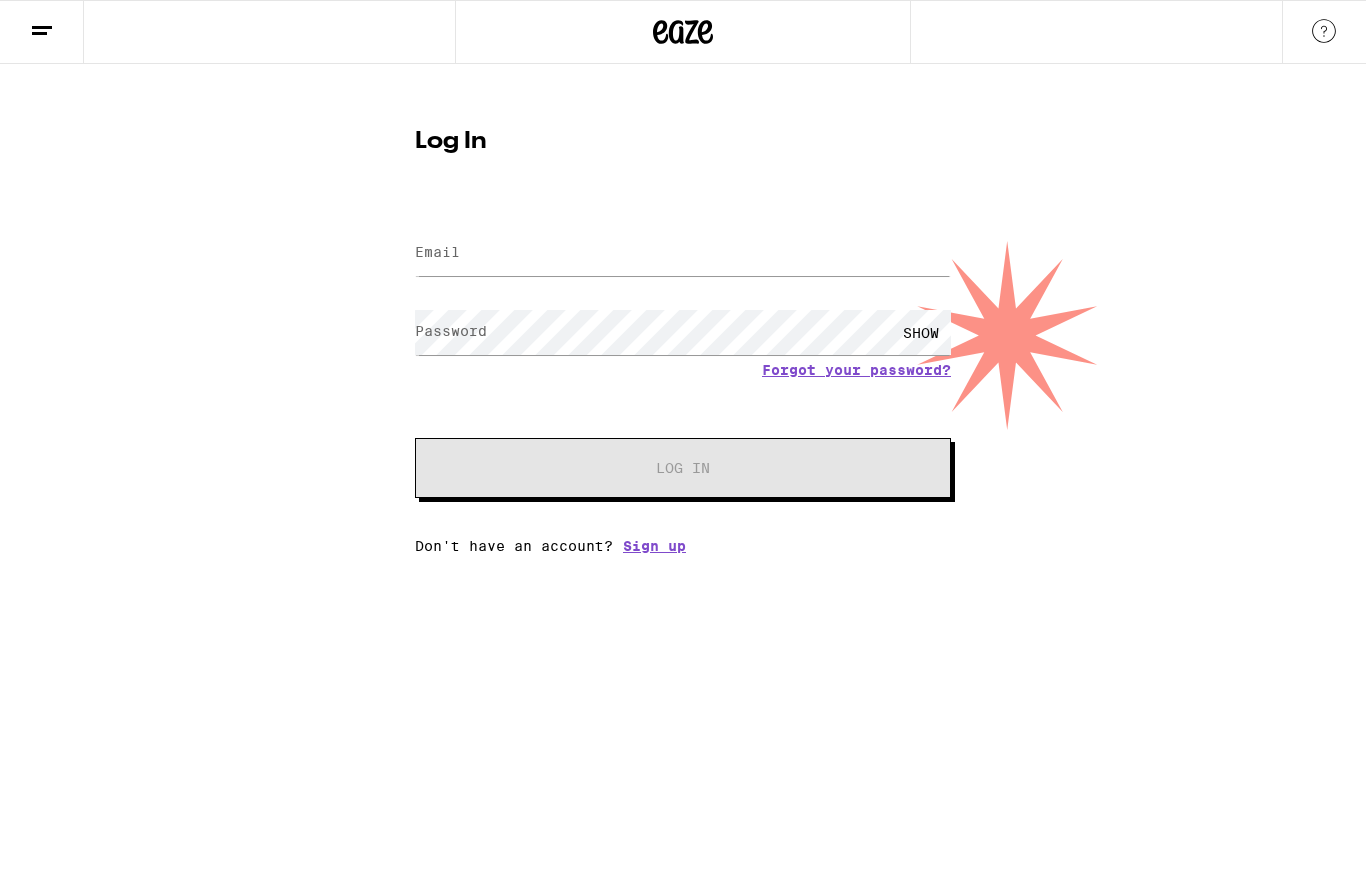 click on "Email" at bounding box center [437, 252] 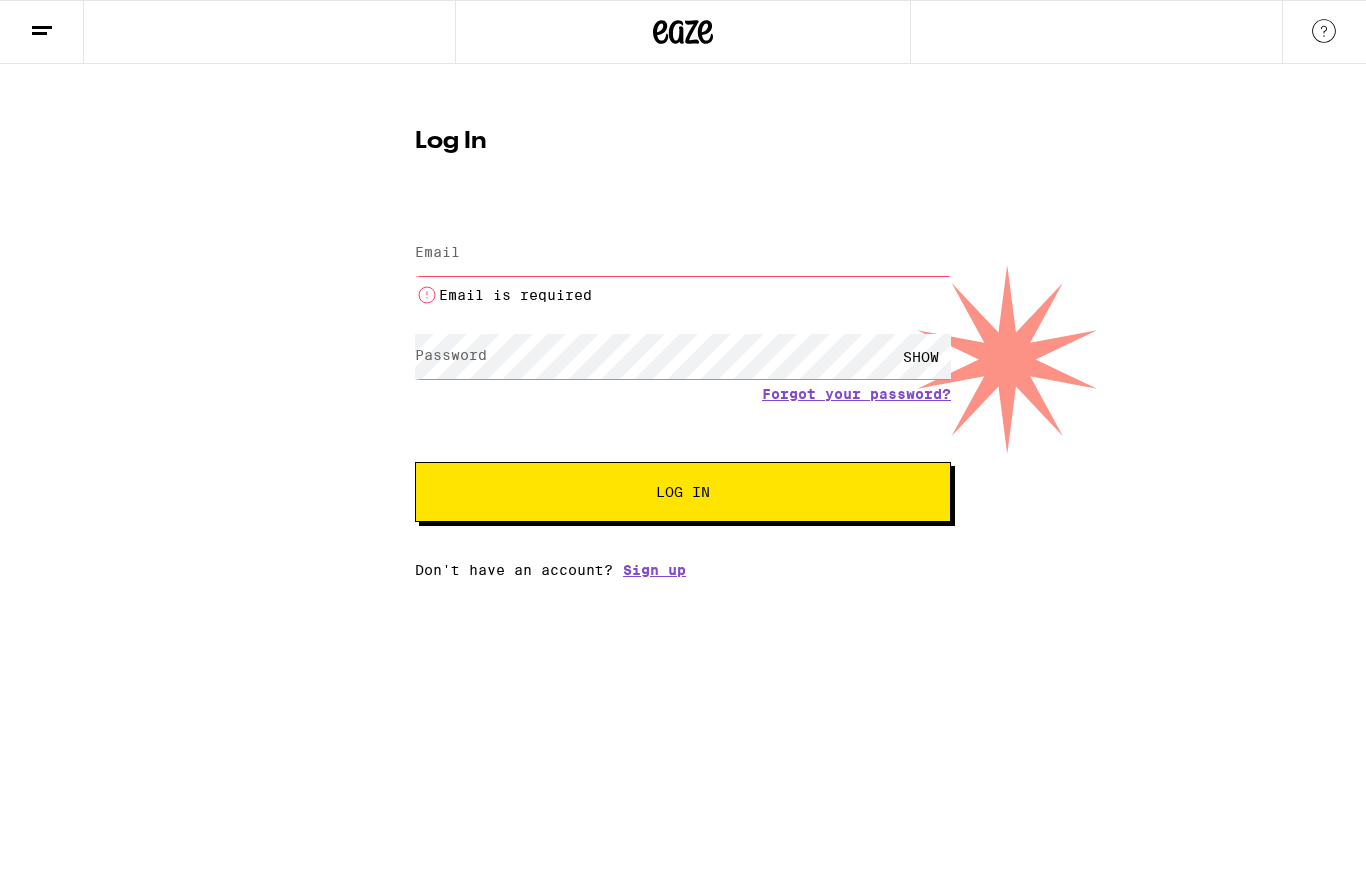 type on "[EMAIL_ADDRESS][DOMAIN_NAME]" 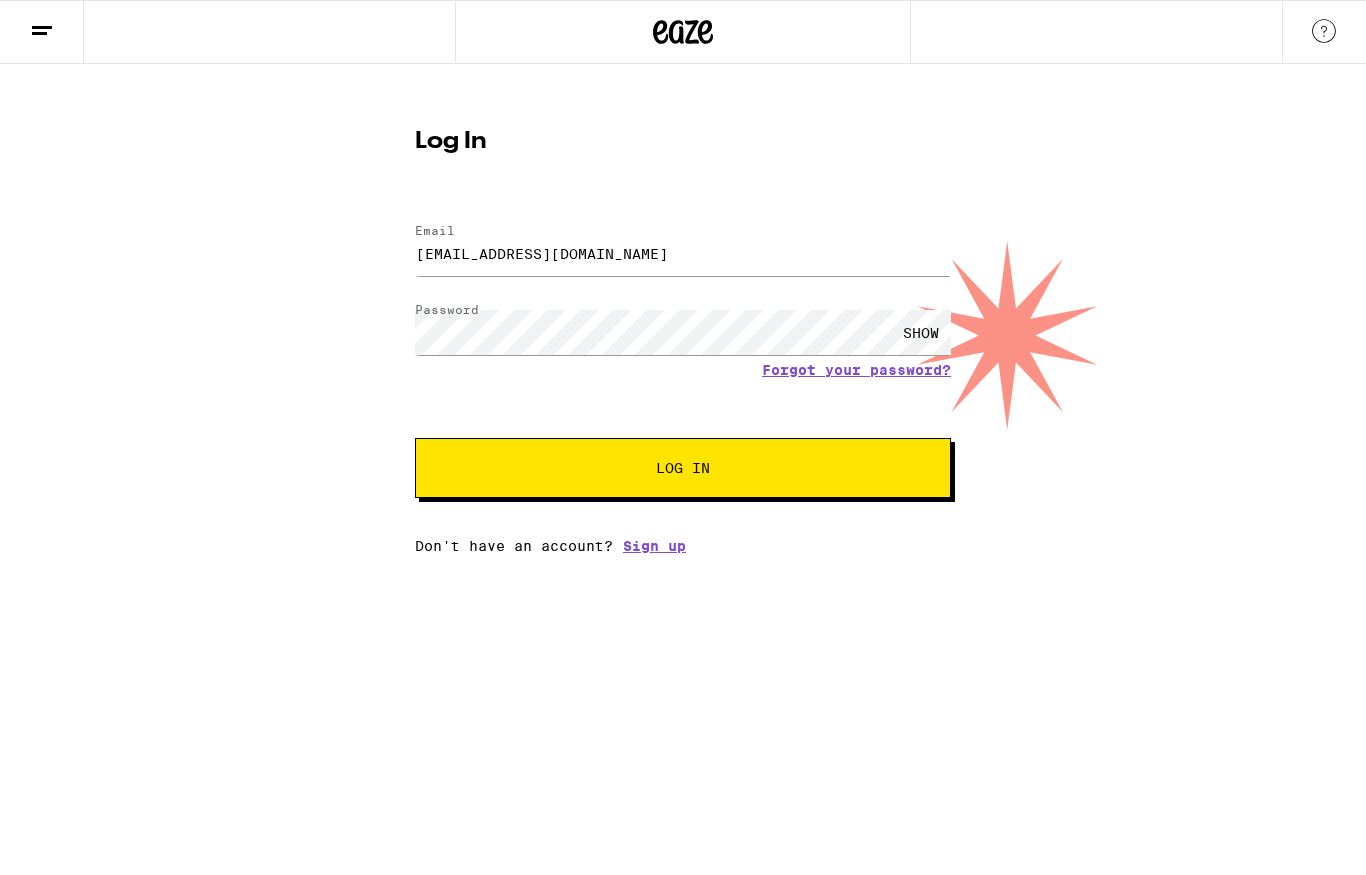 click on "Log In" at bounding box center [683, 468] 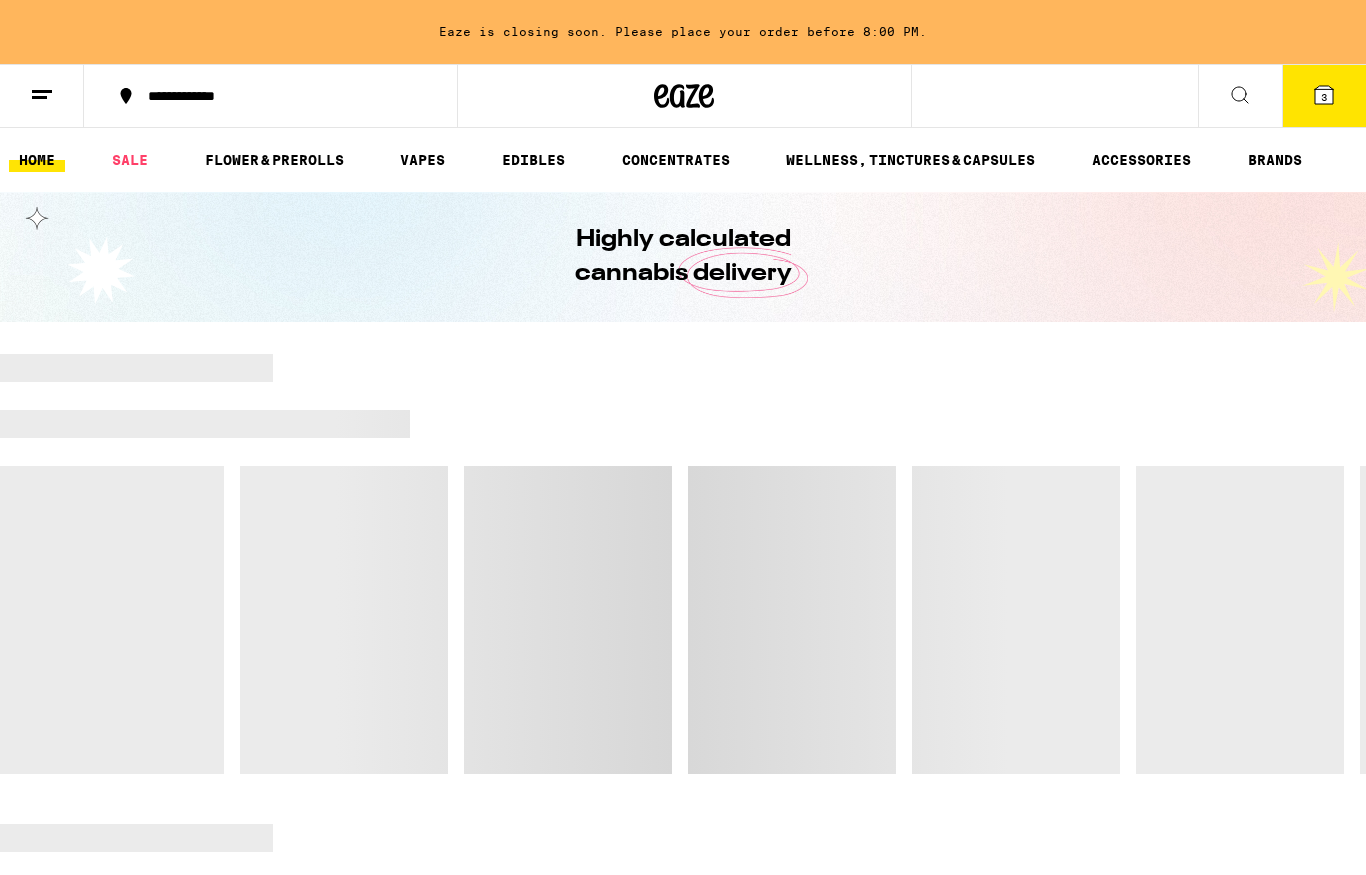 scroll, scrollTop: 0, scrollLeft: 0, axis: both 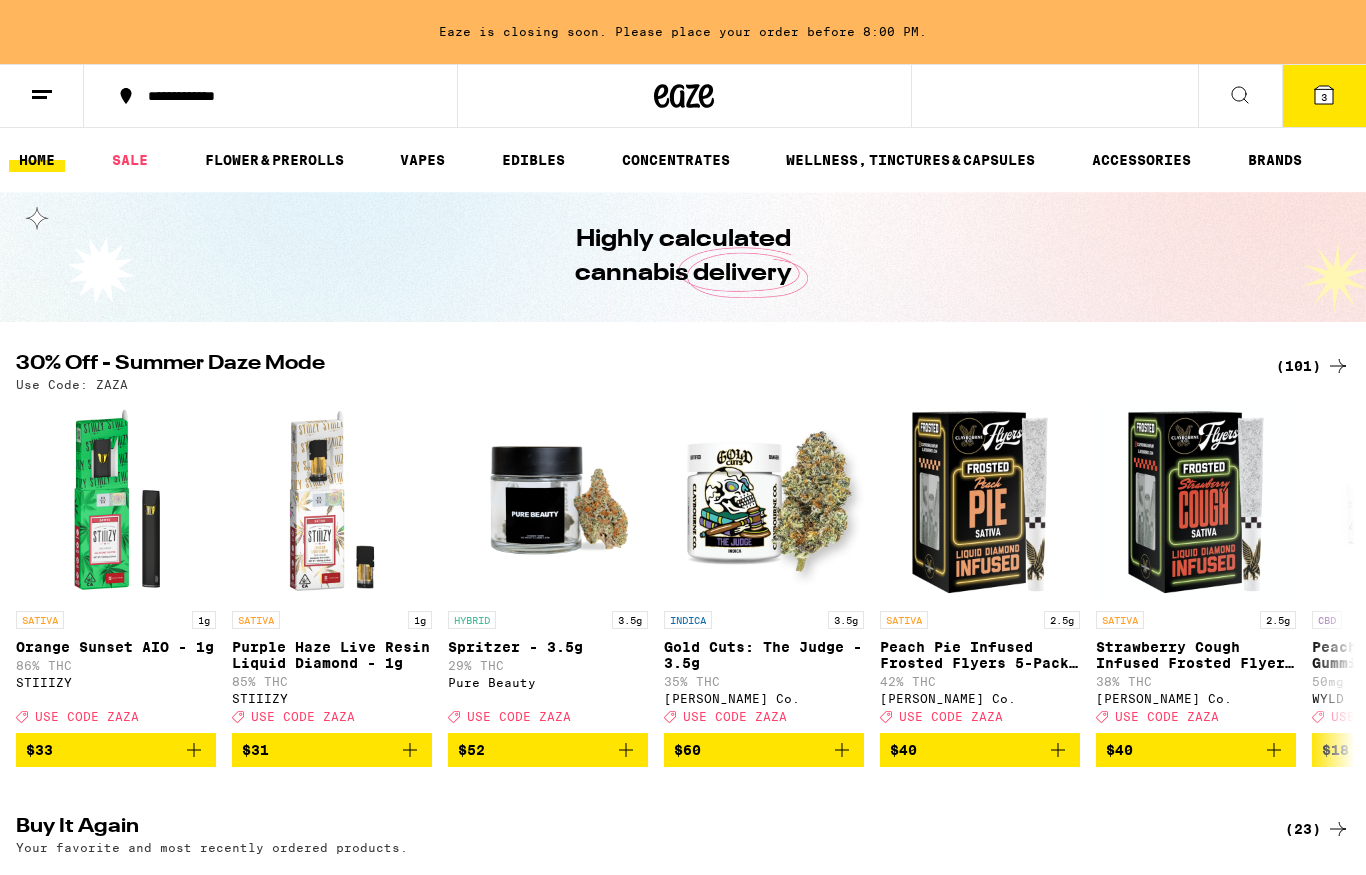 click on "3" at bounding box center (1324, 96) 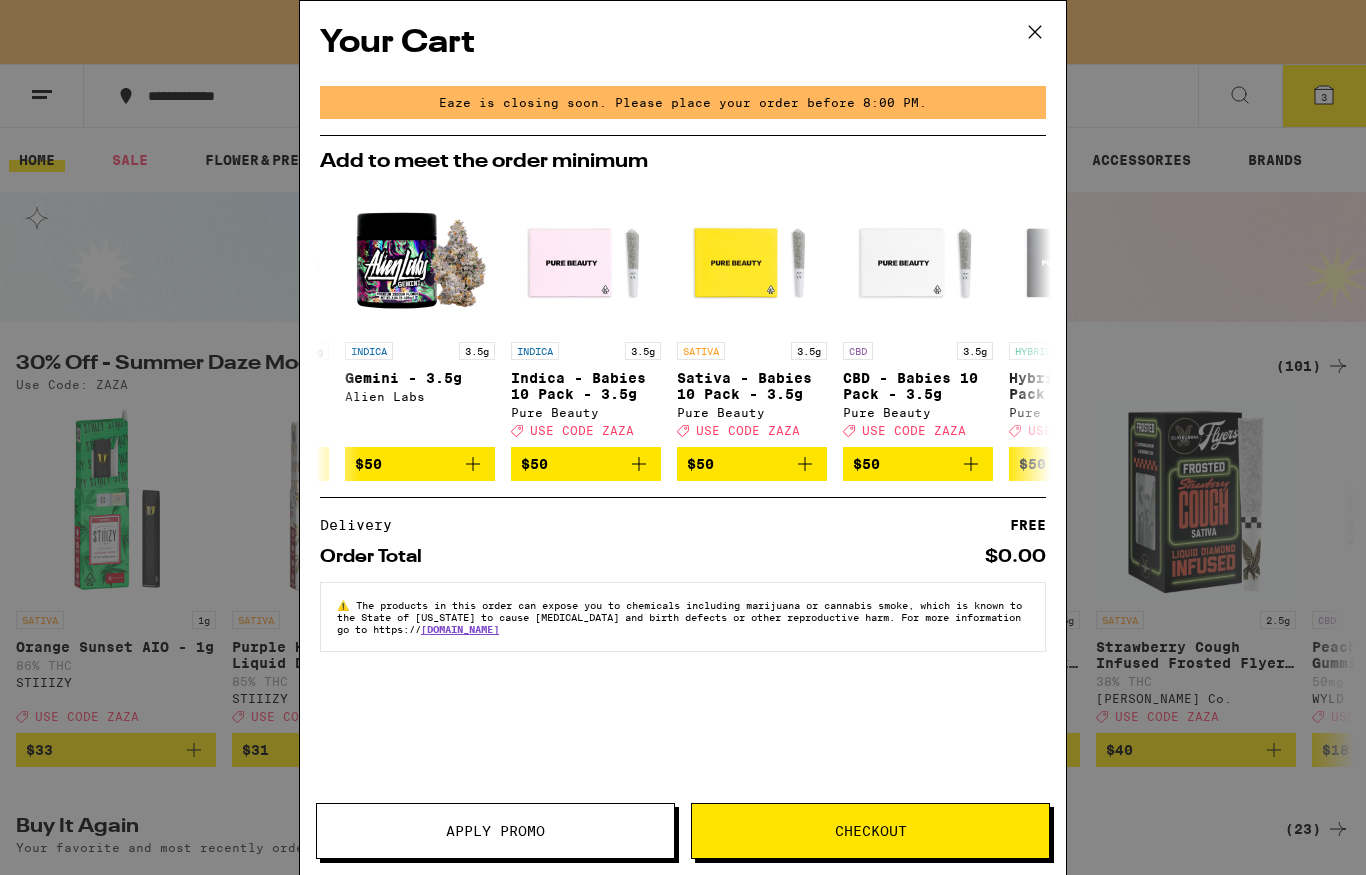 scroll, scrollTop: 0, scrollLeft: 179, axis: horizontal 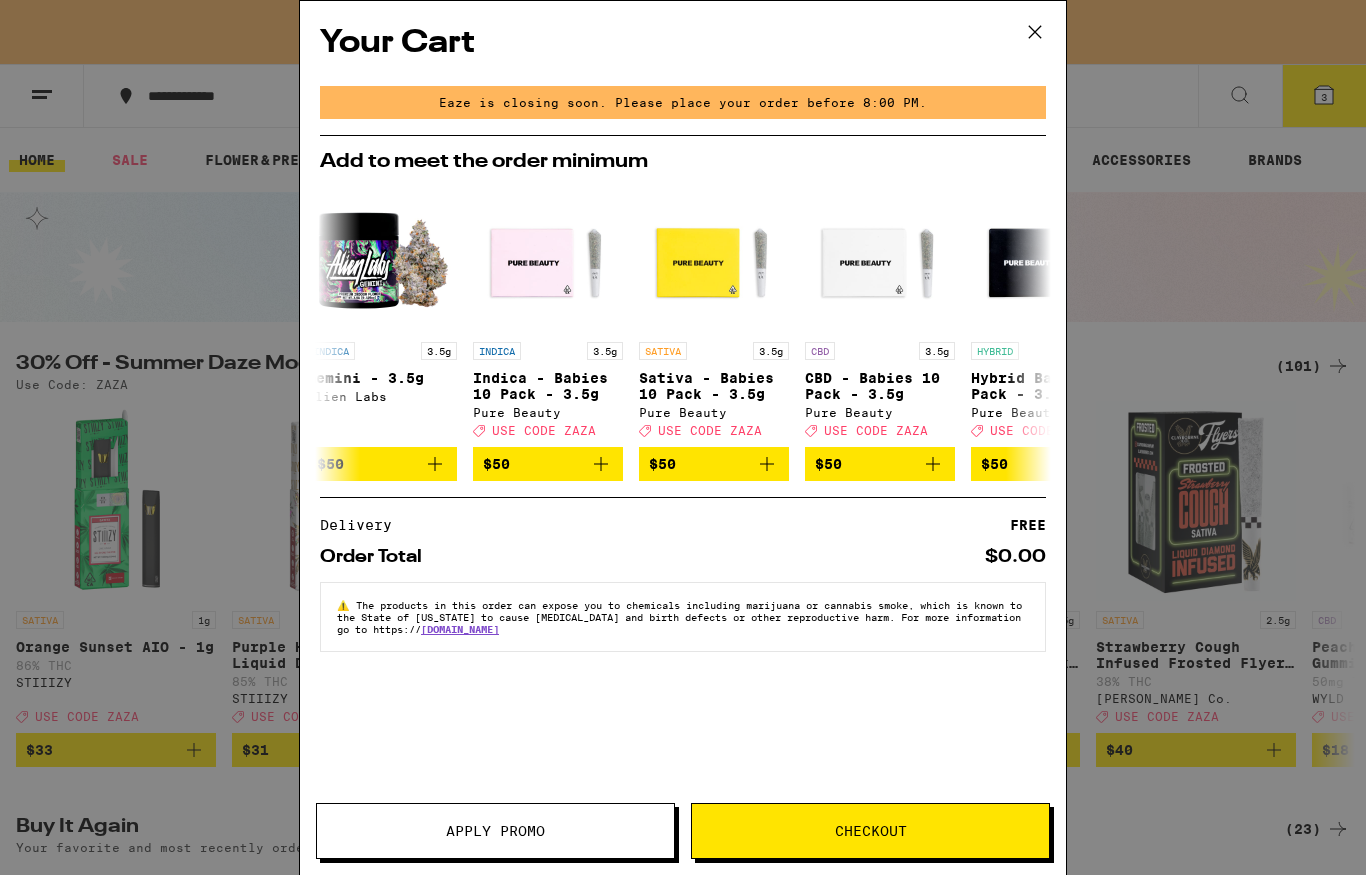 click on "The products in this order can expose you to chemicals including marijuana or cannabis smoke, which is known to the State of [US_STATE] to cause [MEDICAL_DATA] and birth defects or other reproductive harm. For more information go to https:// [DOMAIN_NAME]" at bounding box center [679, 617] 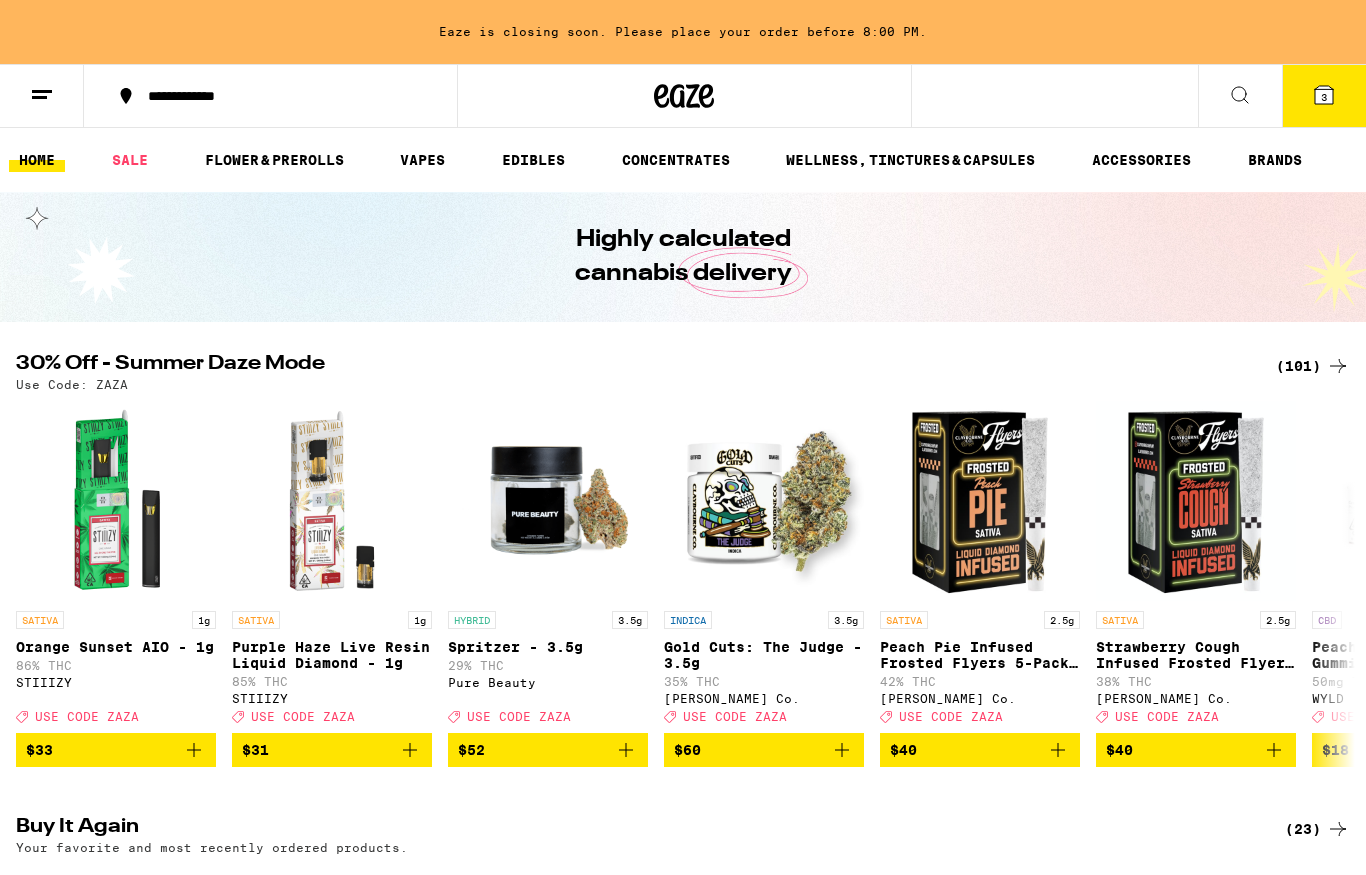 scroll, scrollTop: 0, scrollLeft: 0, axis: both 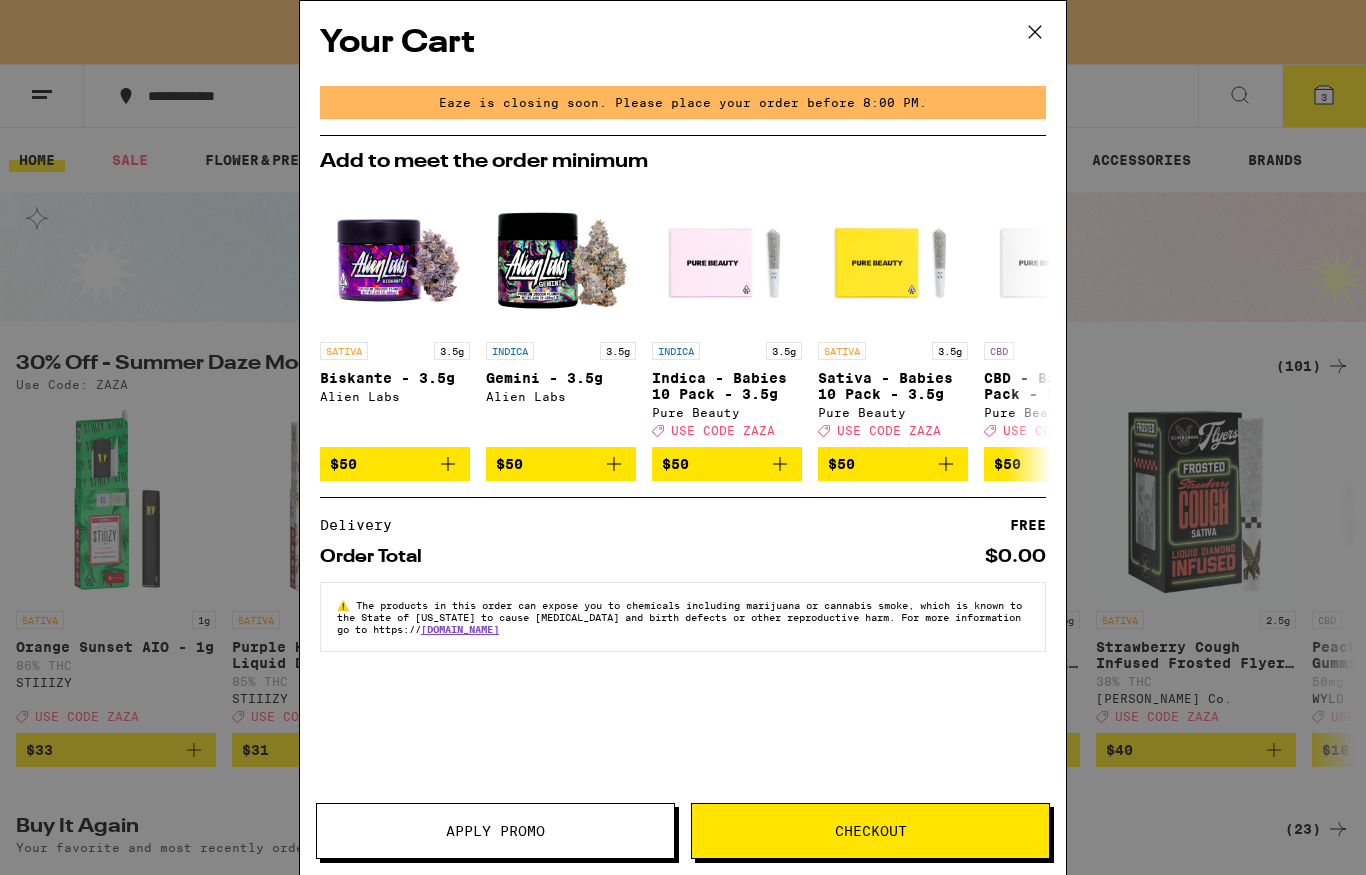 click 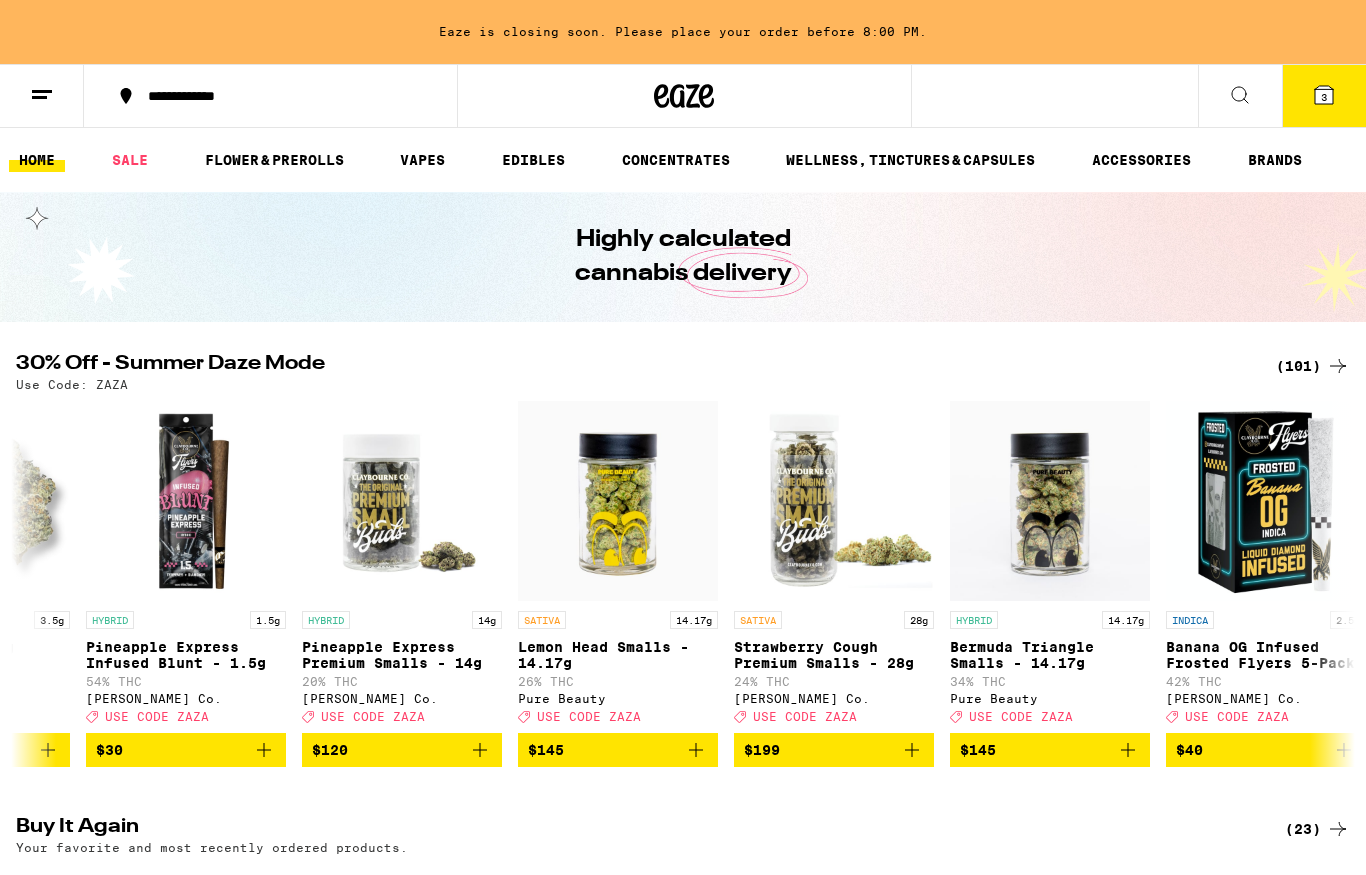 scroll, scrollTop: 0, scrollLeft: 3932, axis: horizontal 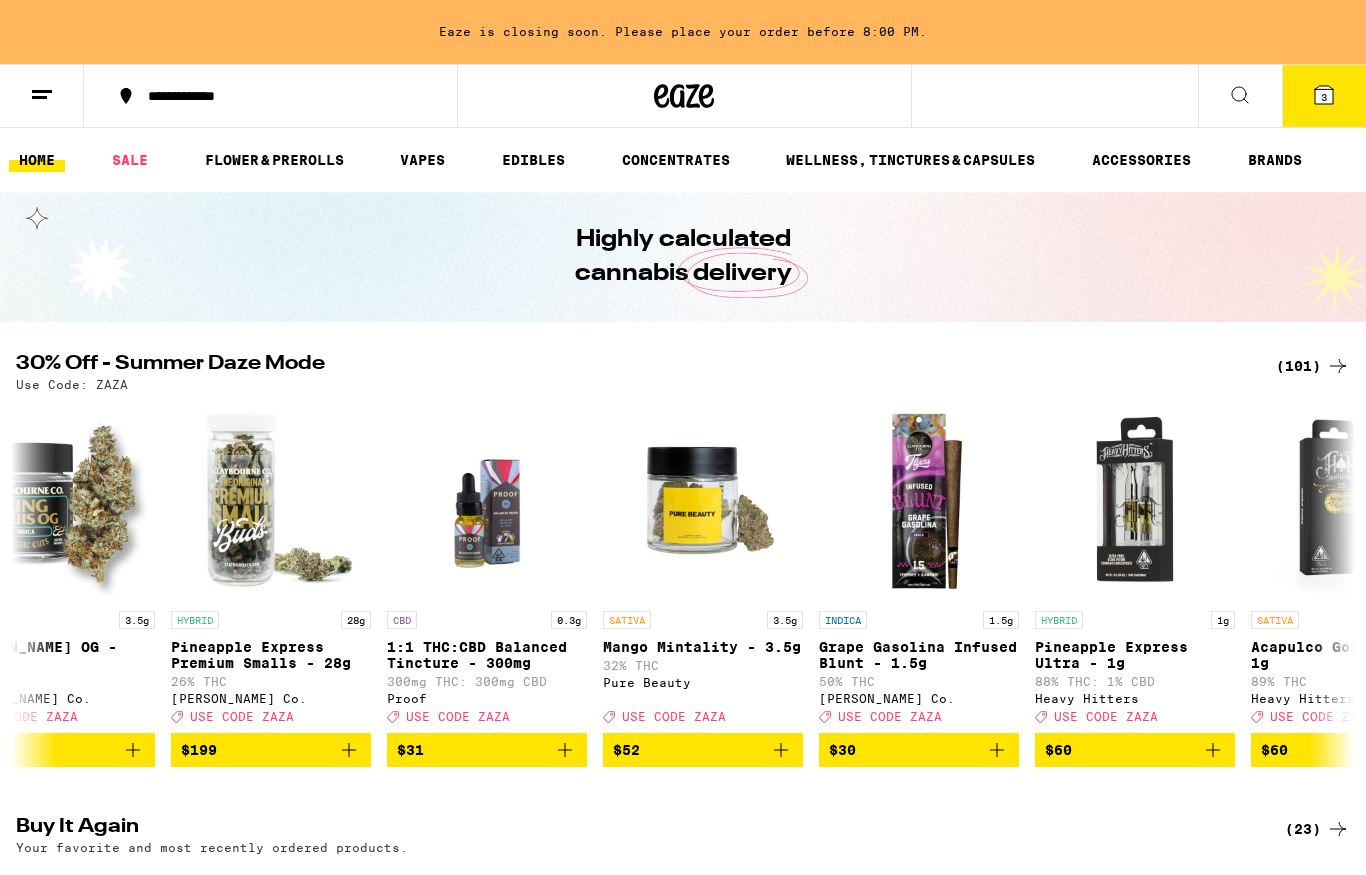 click 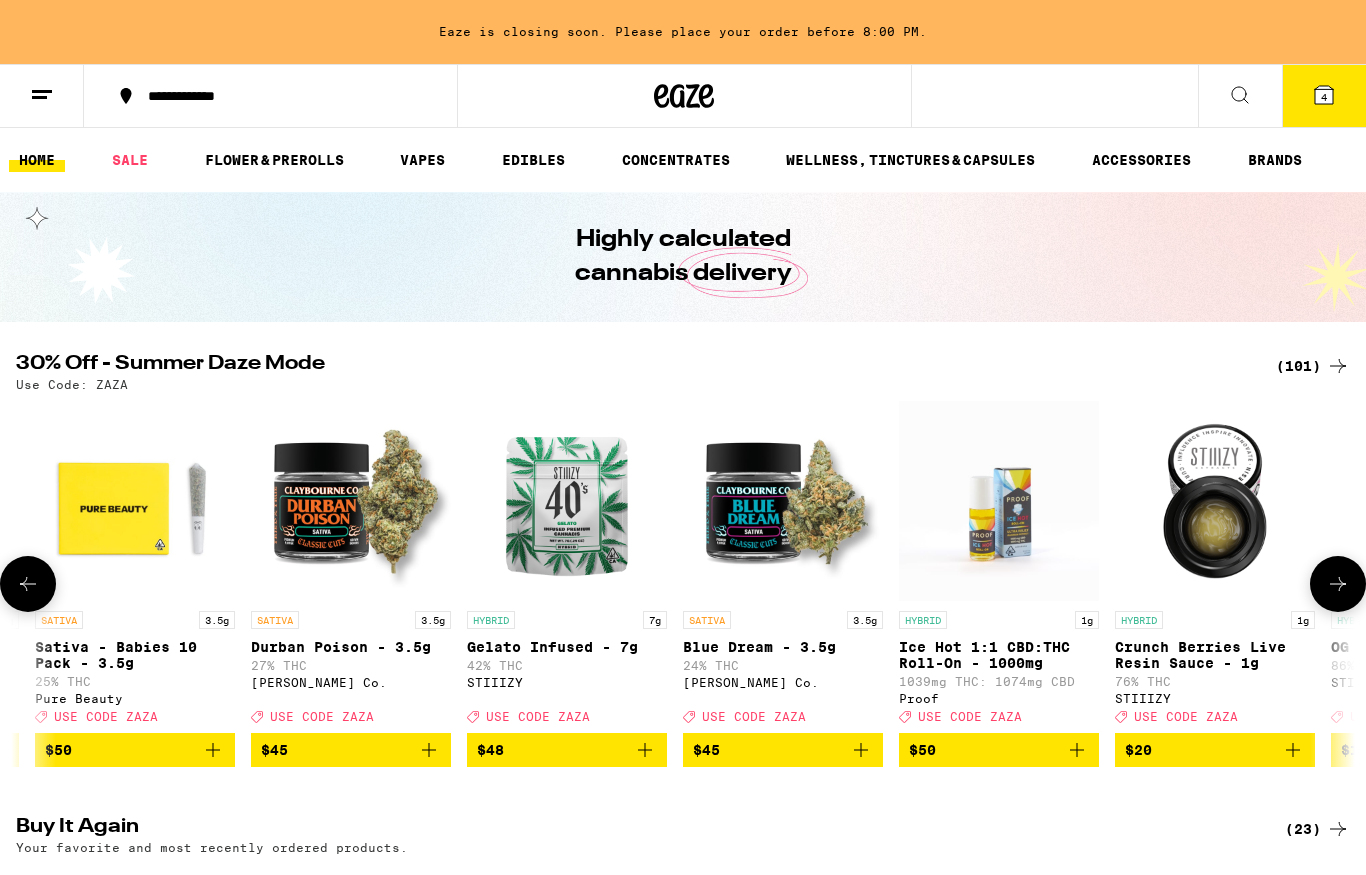 scroll, scrollTop: 0, scrollLeft: 8188, axis: horizontal 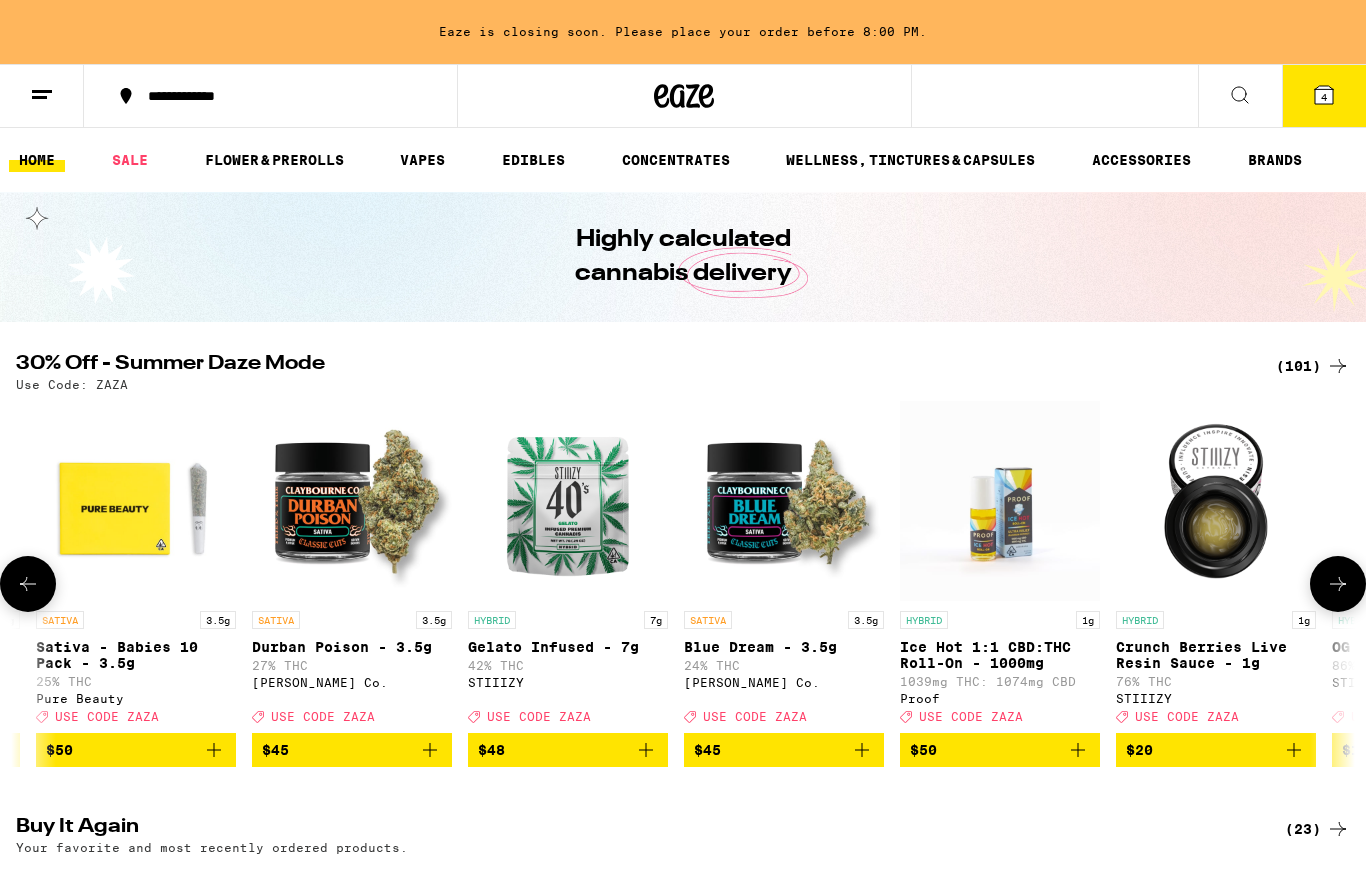 click on "SATIVA" at bounding box center (276, 620) 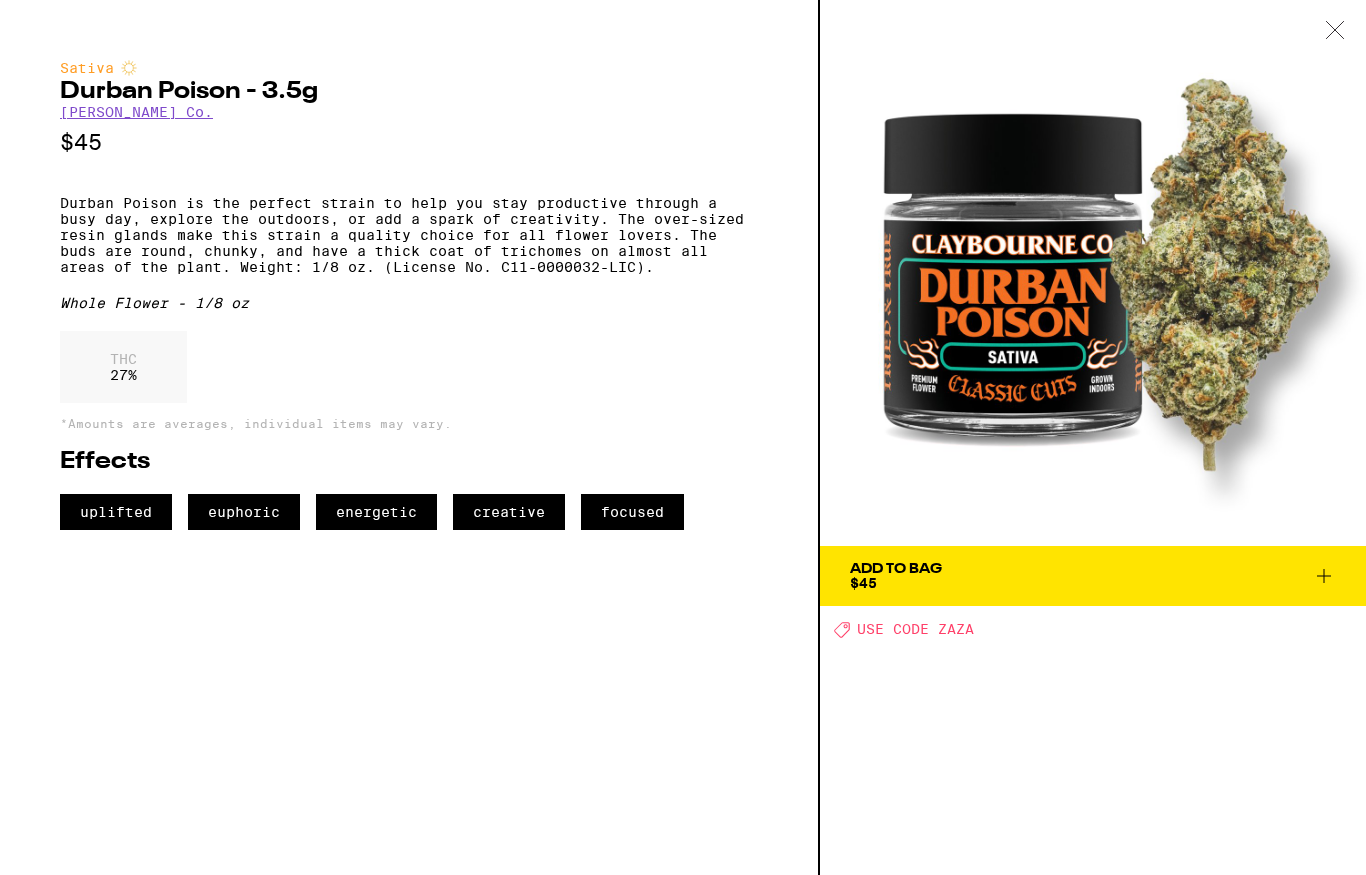 click on "Add To Bag $45" at bounding box center (896, 576) 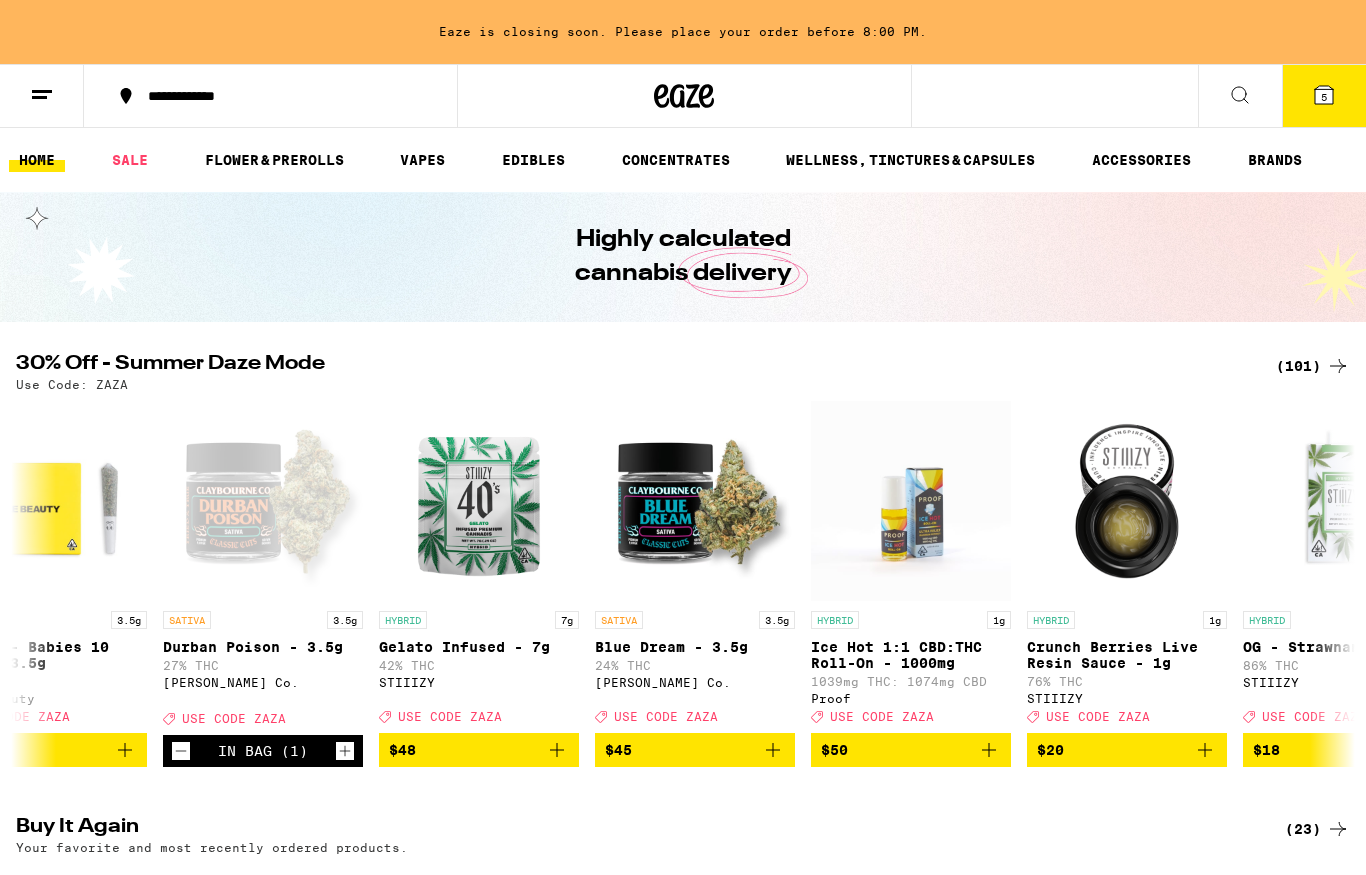 scroll, scrollTop: 0, scrollLeft: 8278, axis: horizontal 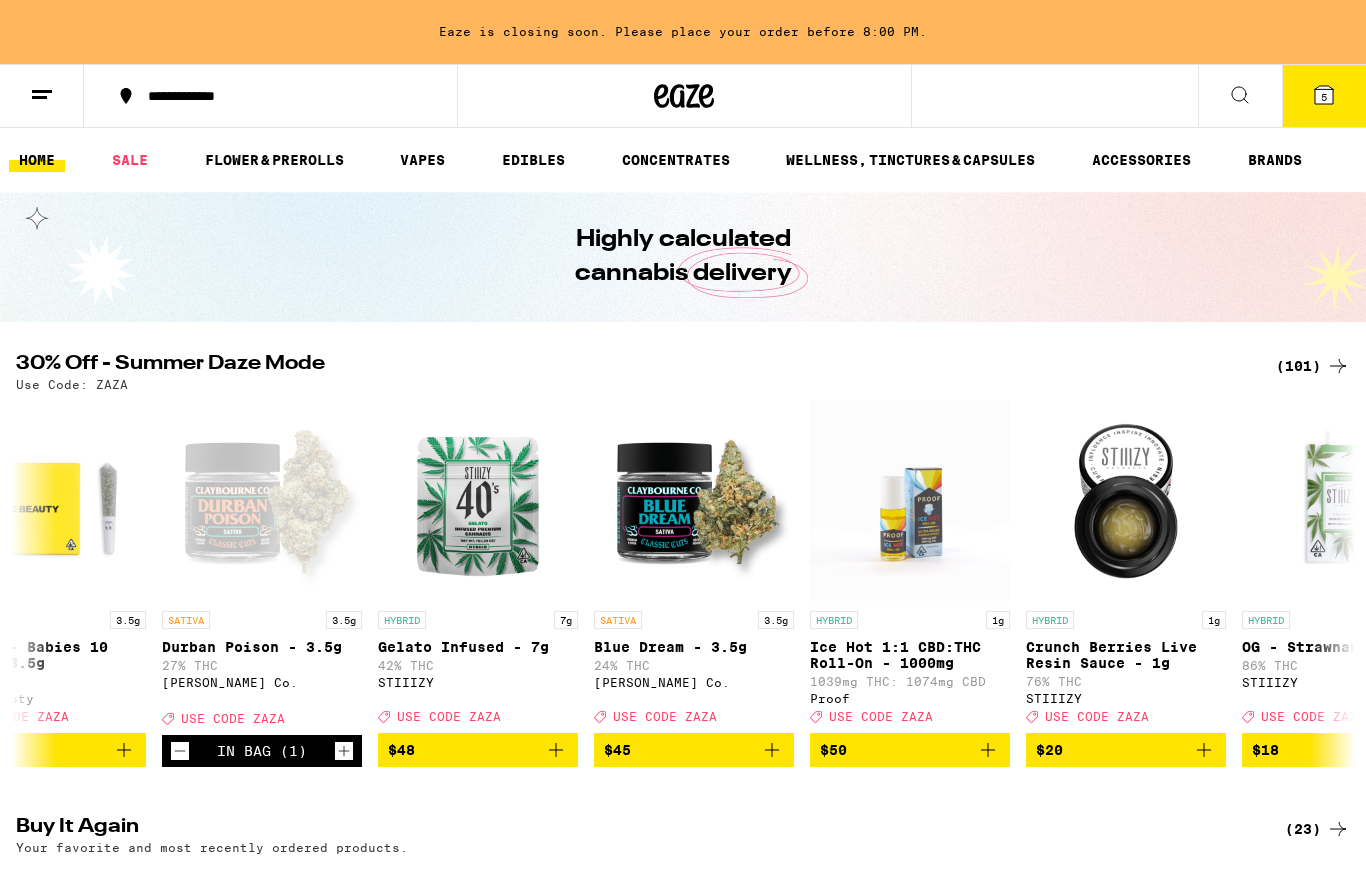 click on "Blue Dream - 3.5g" at bounding box center [694, 647] 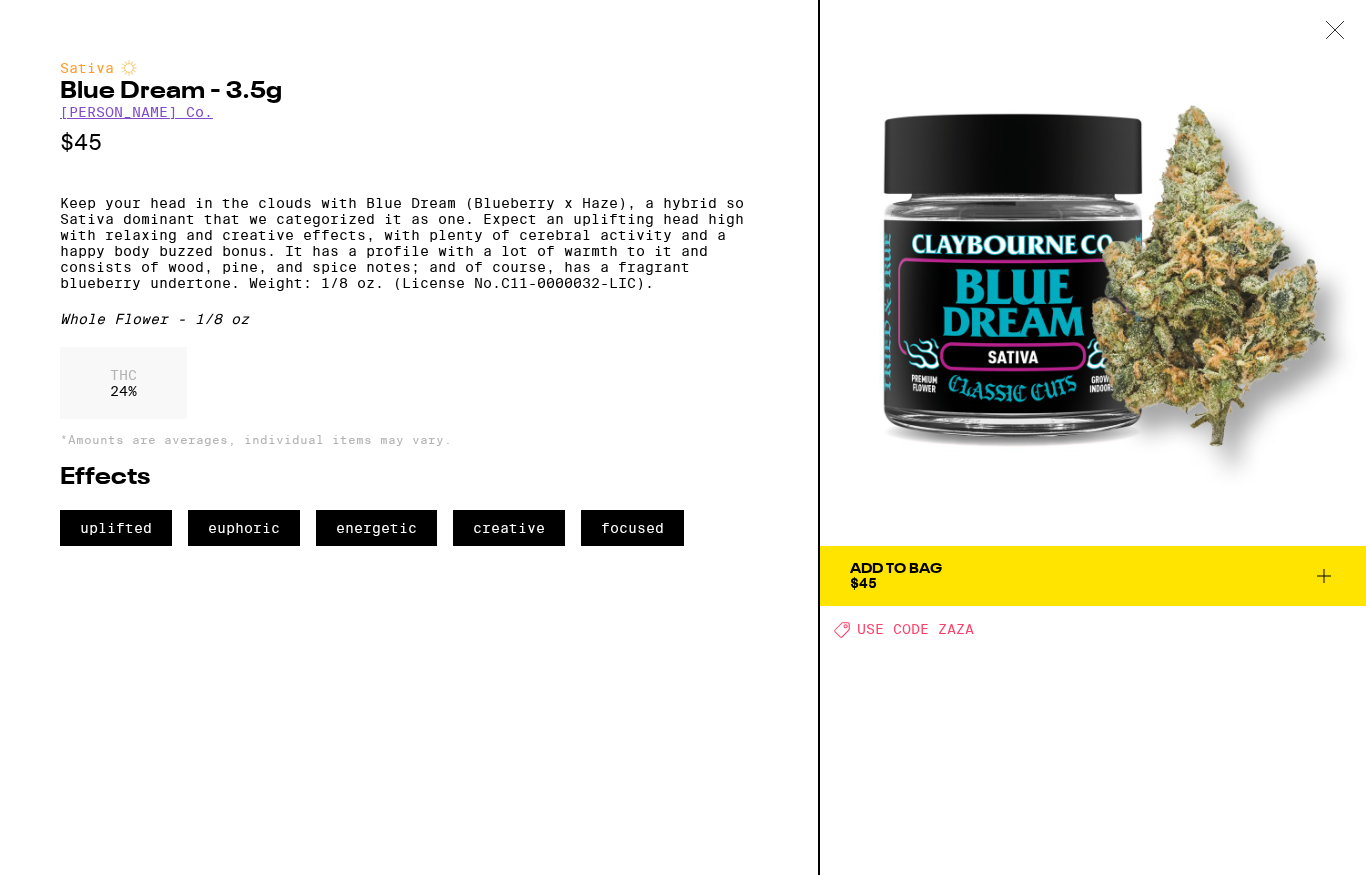 click 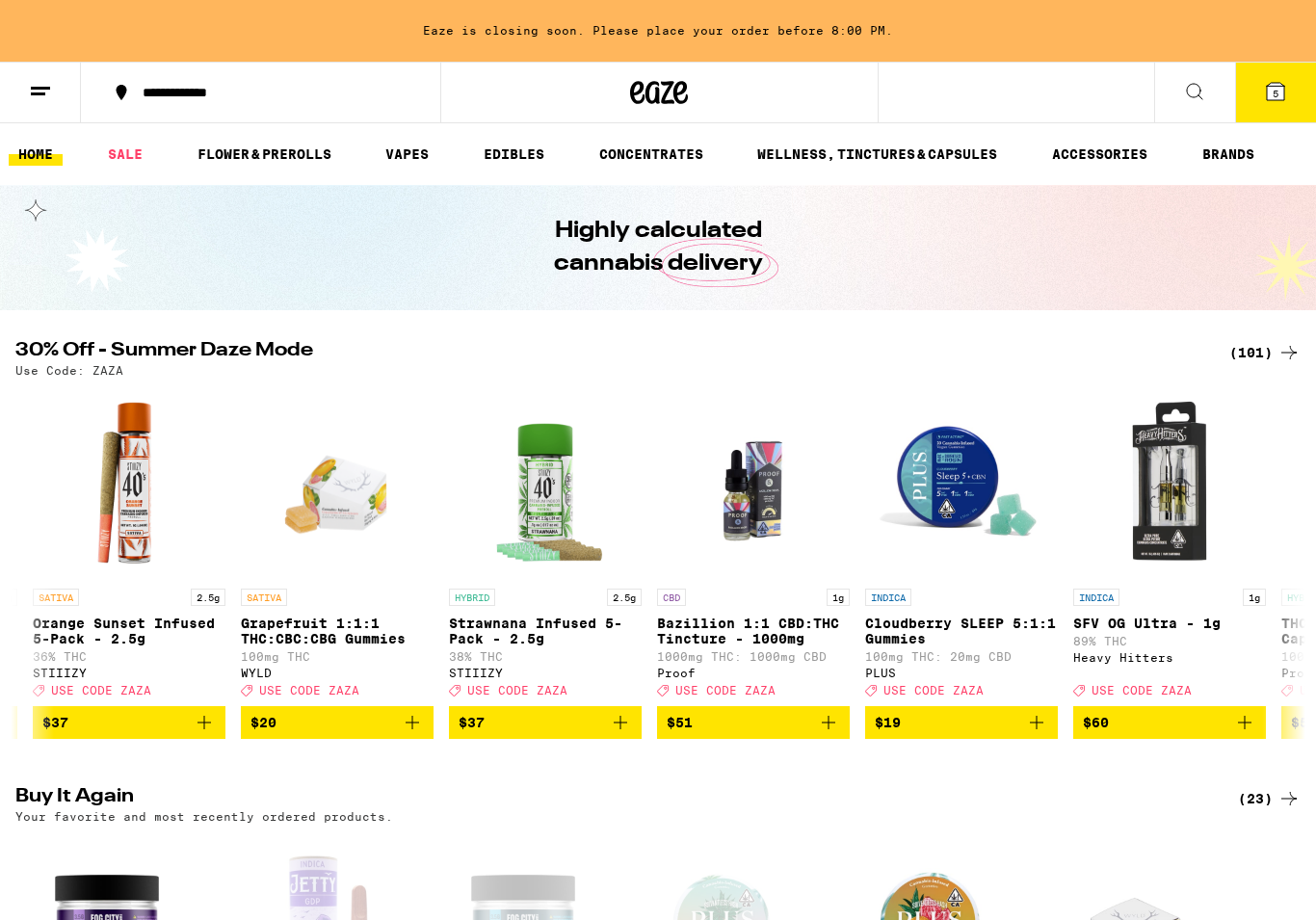 scroll, scrollTop: 0, scrollLeft: 9566, axis: horizontal 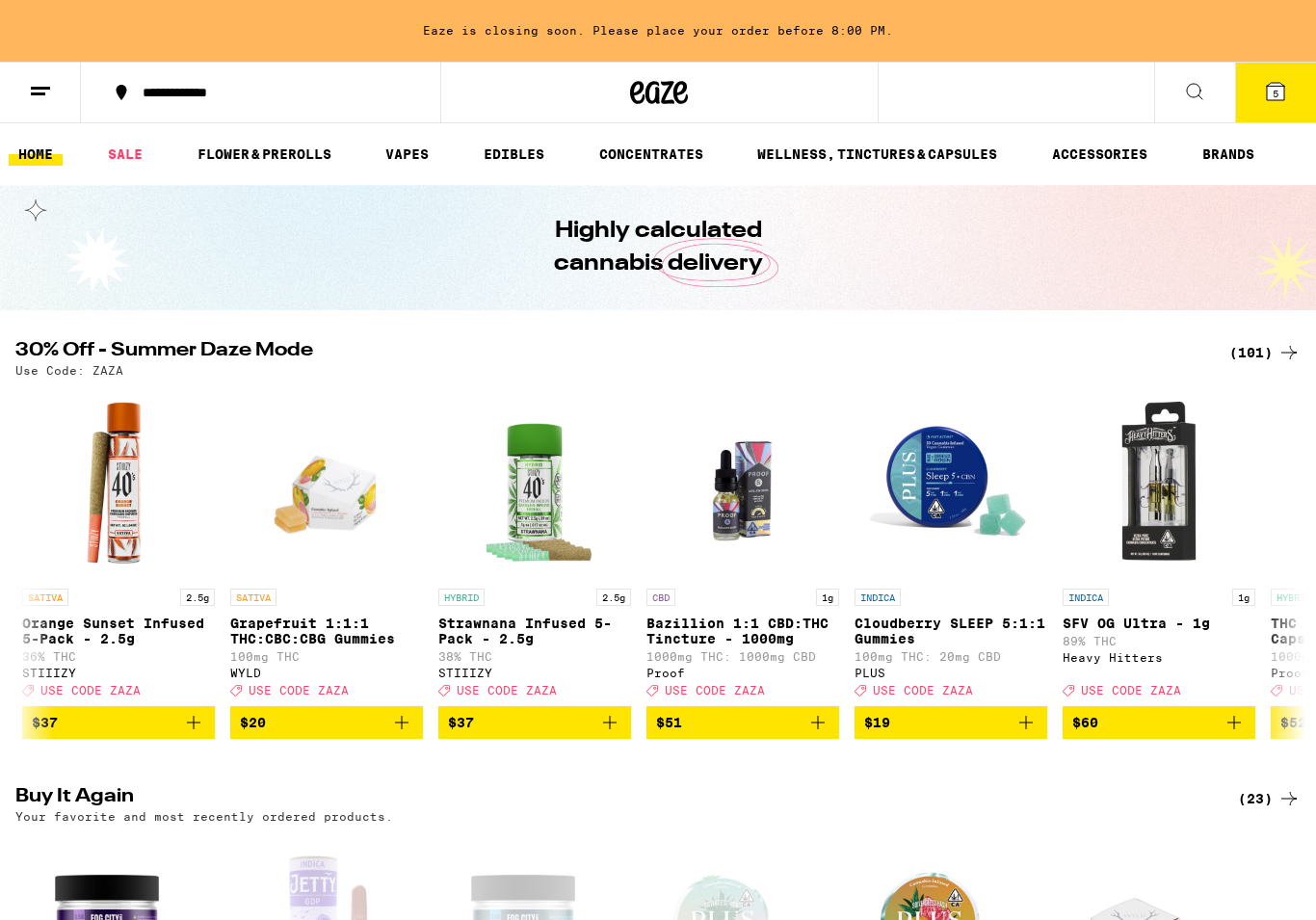 click on "Bazillion 1:1 CBD:THC Tincture - 1000mg" at bounding box center [743, 631] 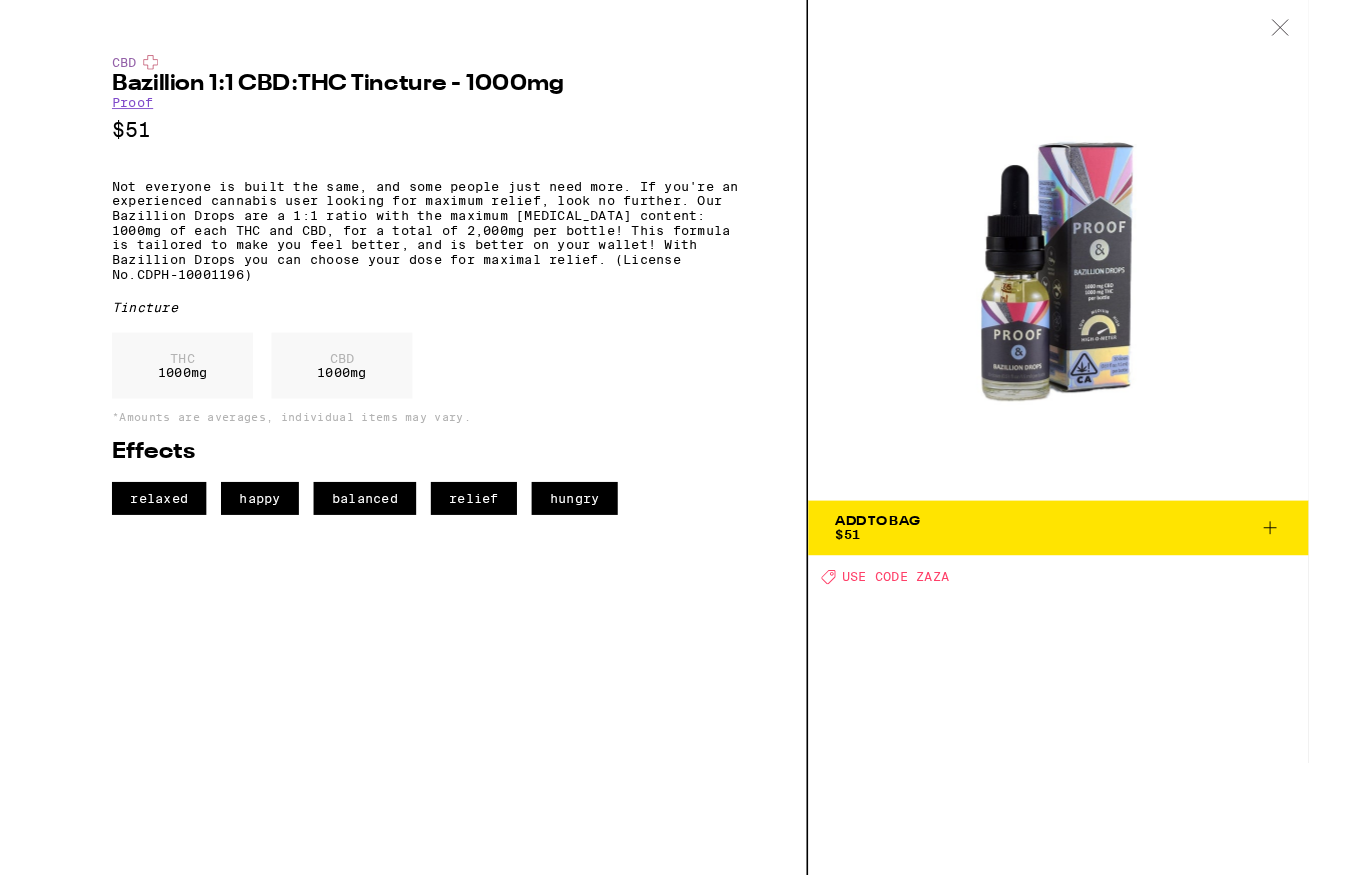 scroll, scrollTop: 80, scrollLeft: 0, axis: vertical 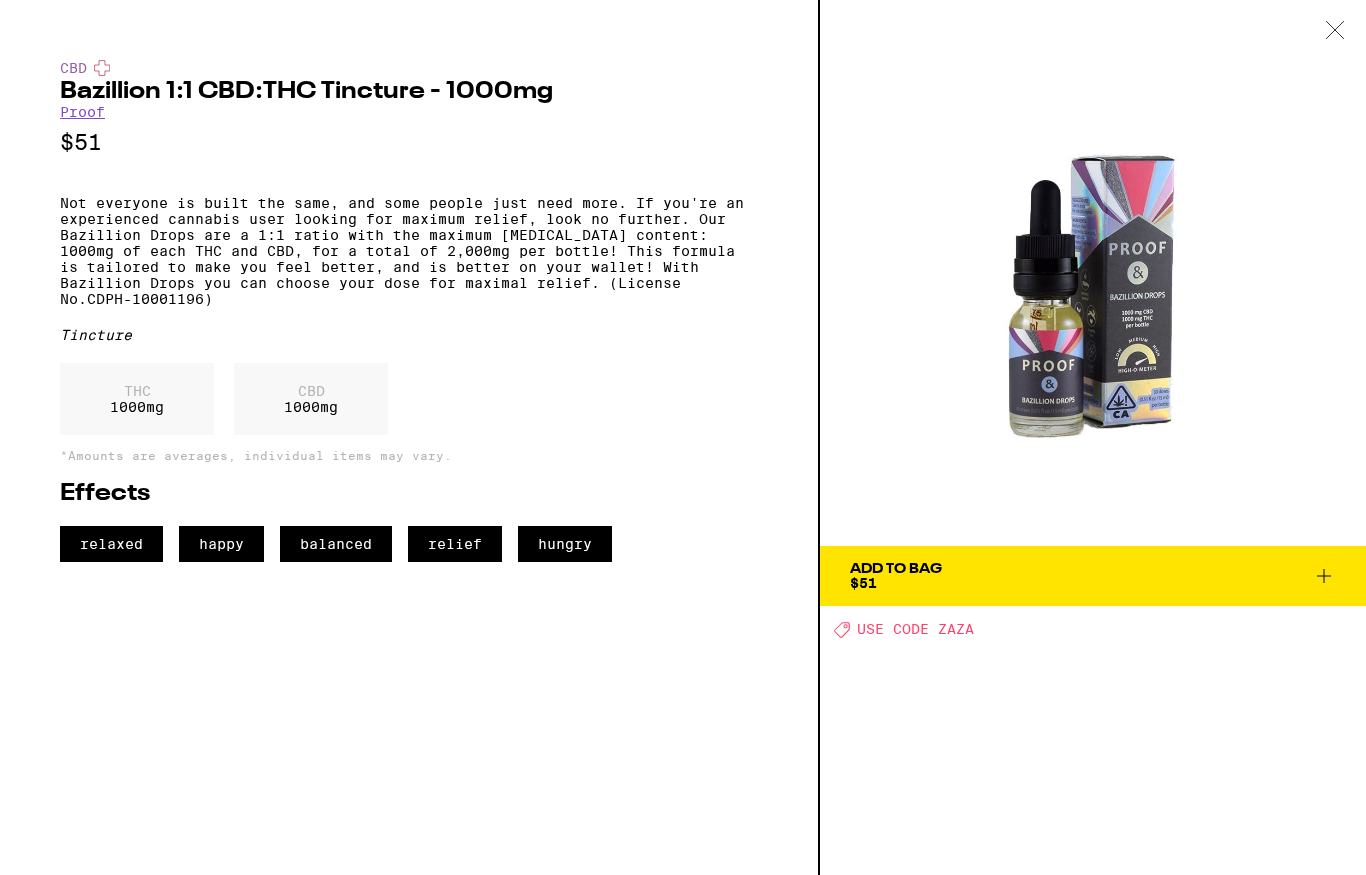 click 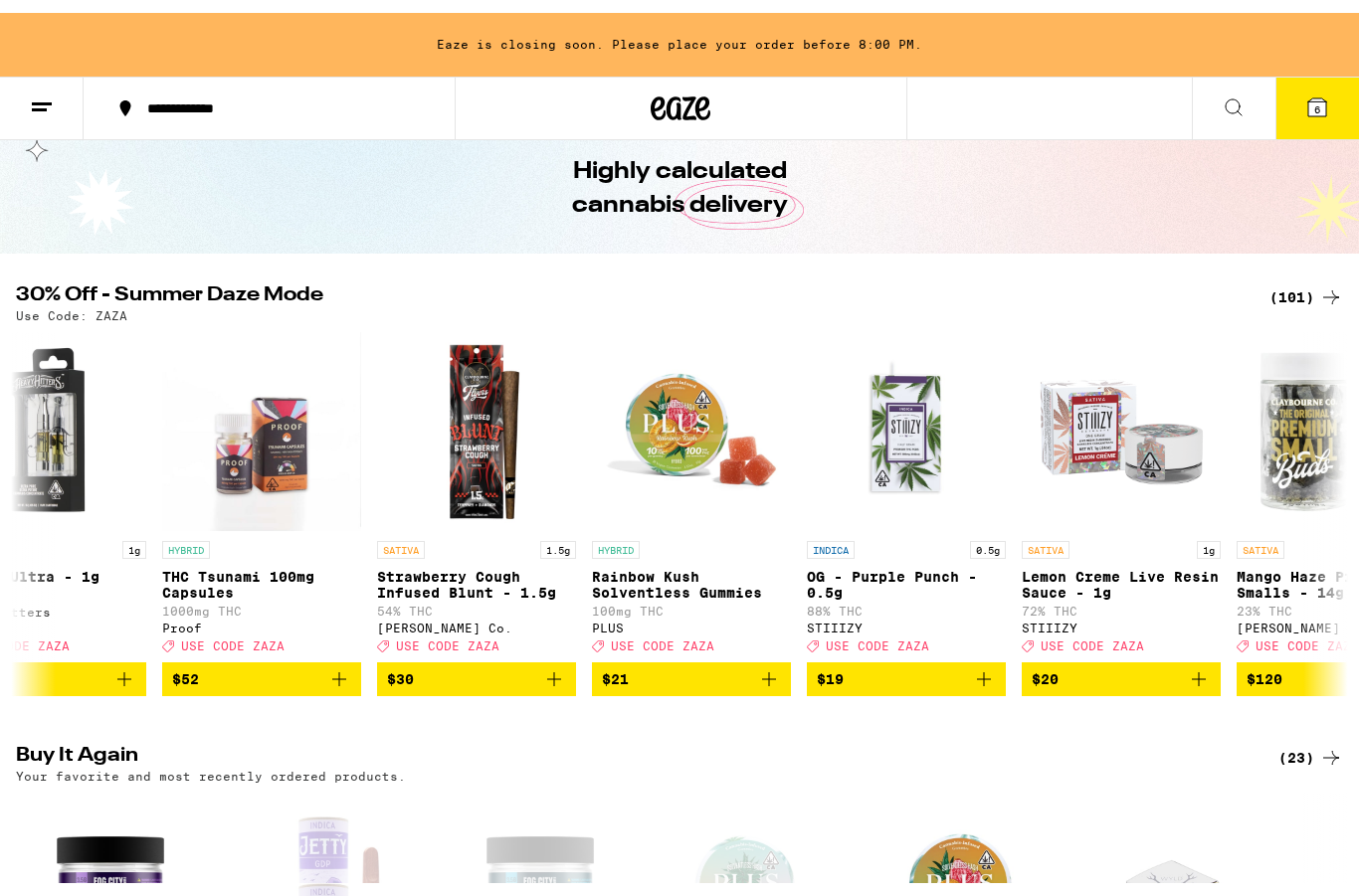 scroll, scrollTop: 0, scrollLeft: 11033, axis: horizontal 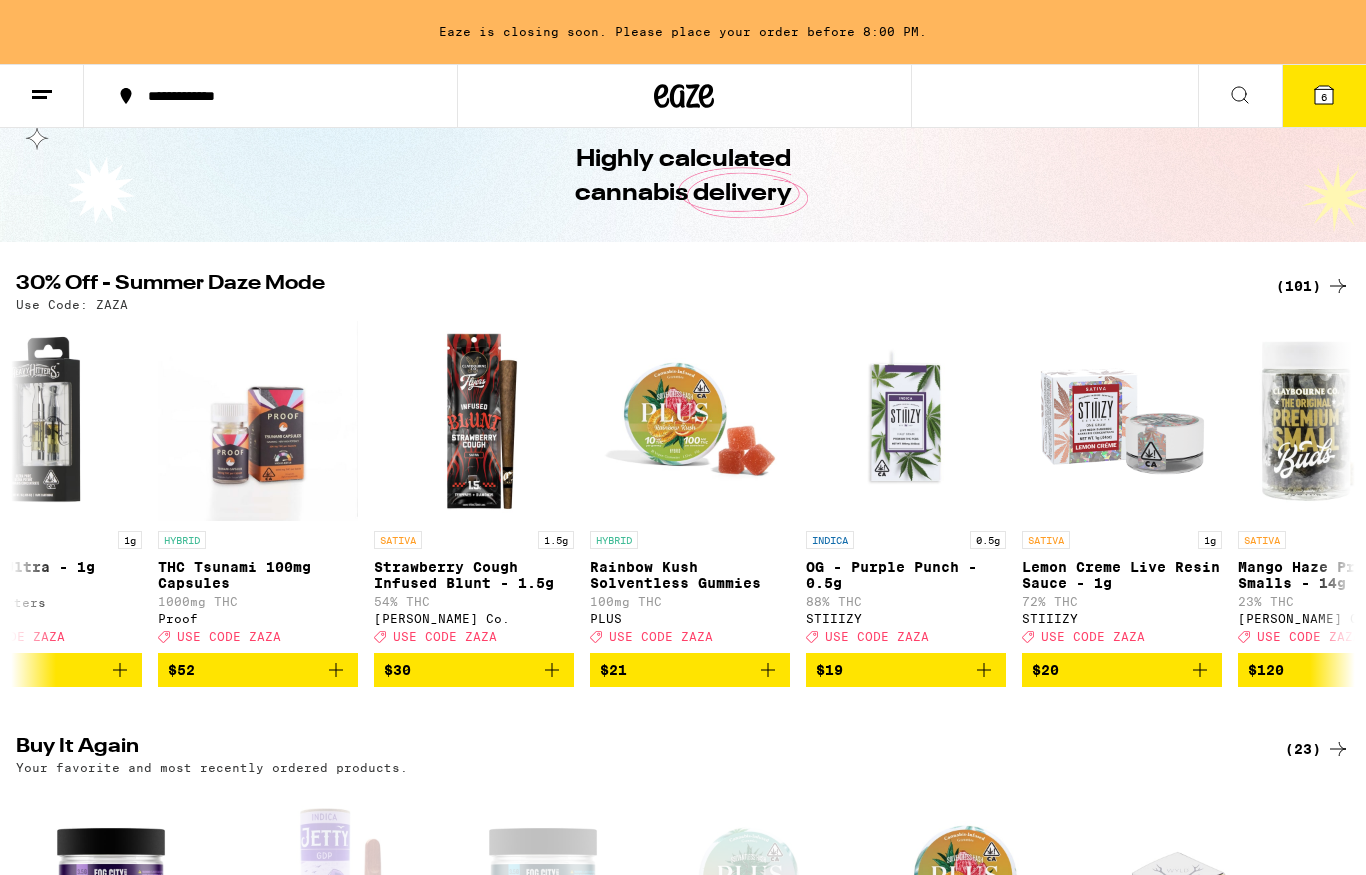 click 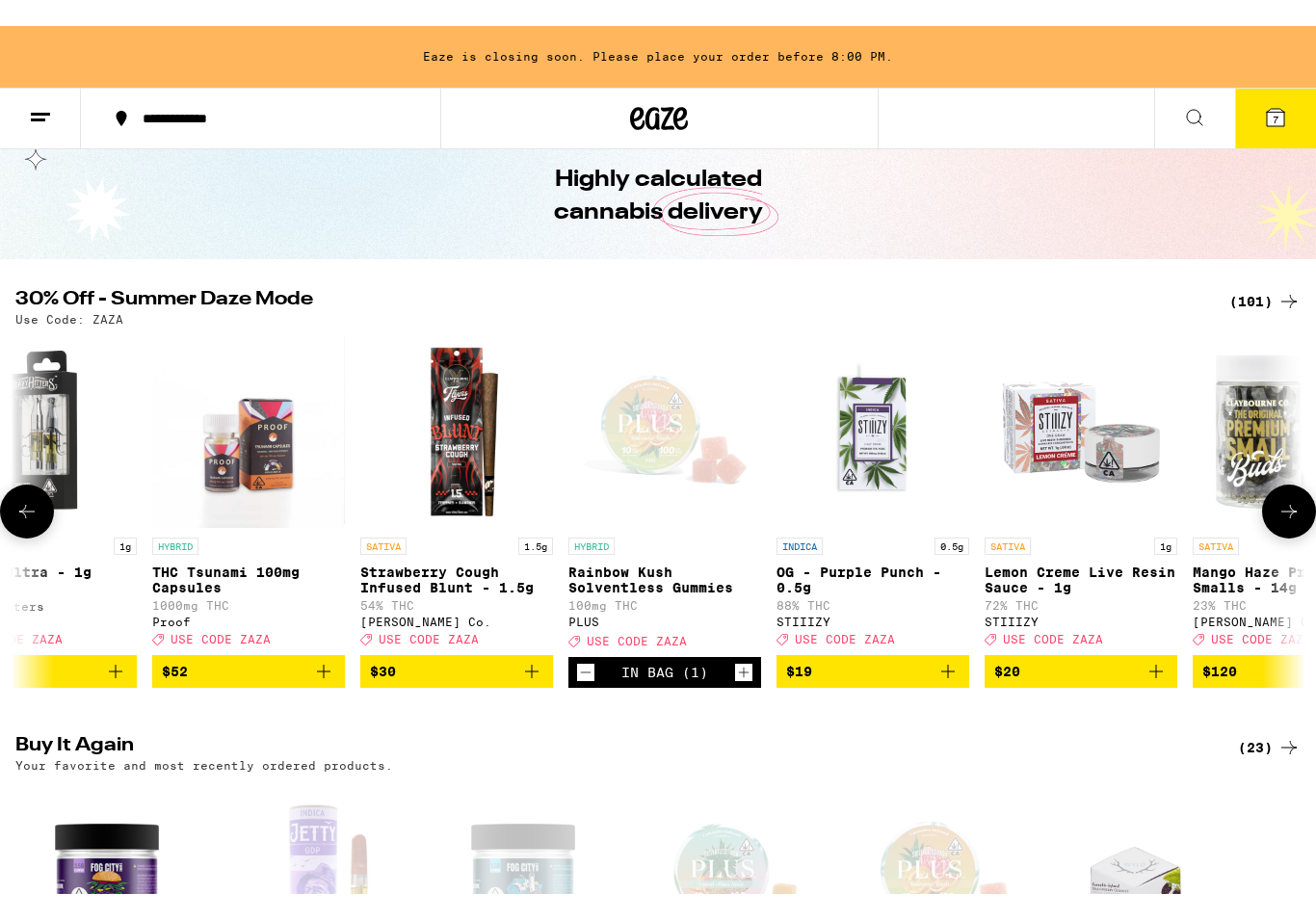 scroll, scrollTop: 0, scrollLeft: 0, axis: both 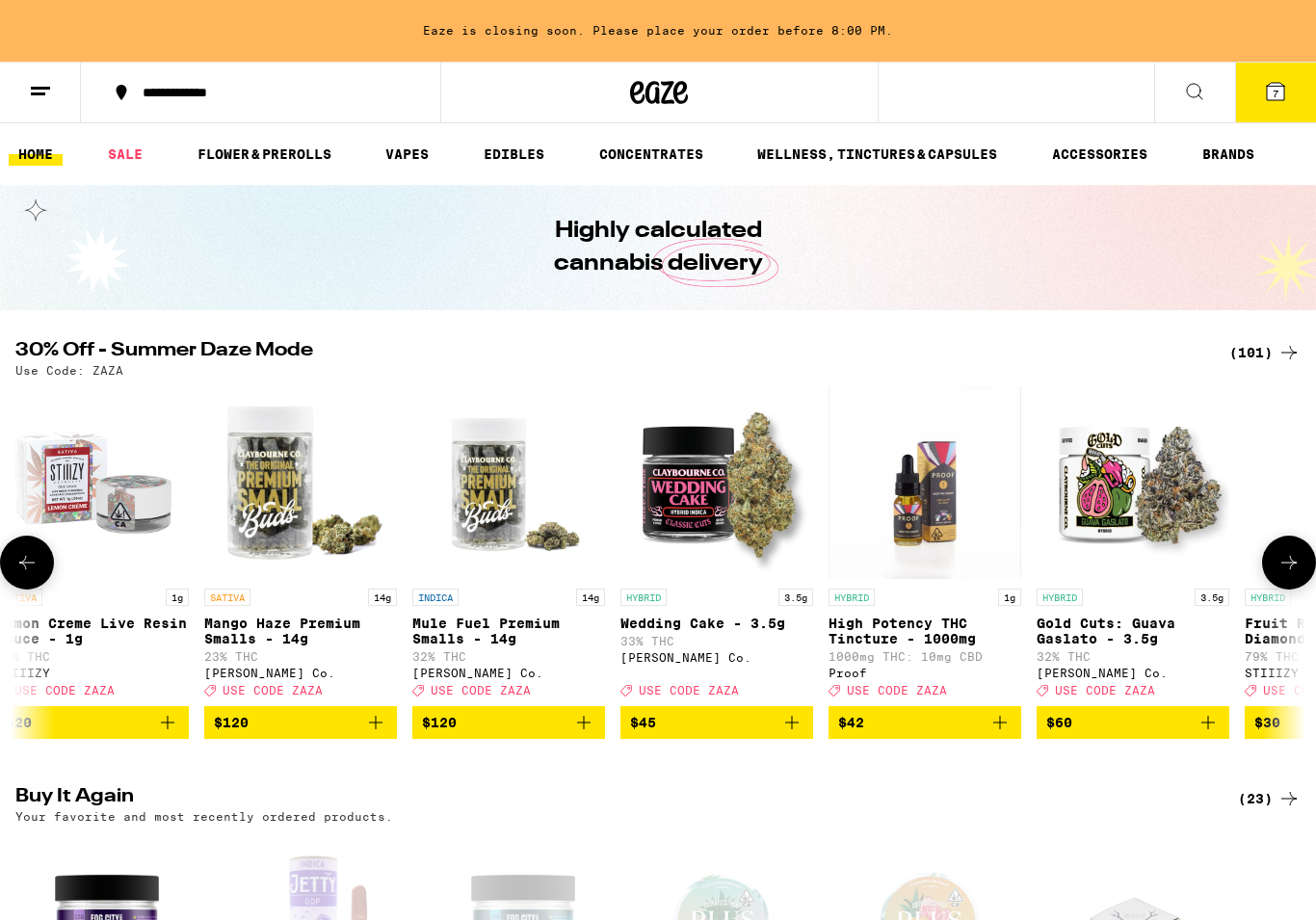 click on "Wedding Cake - 3.5g" at bounding box center [717, 623] 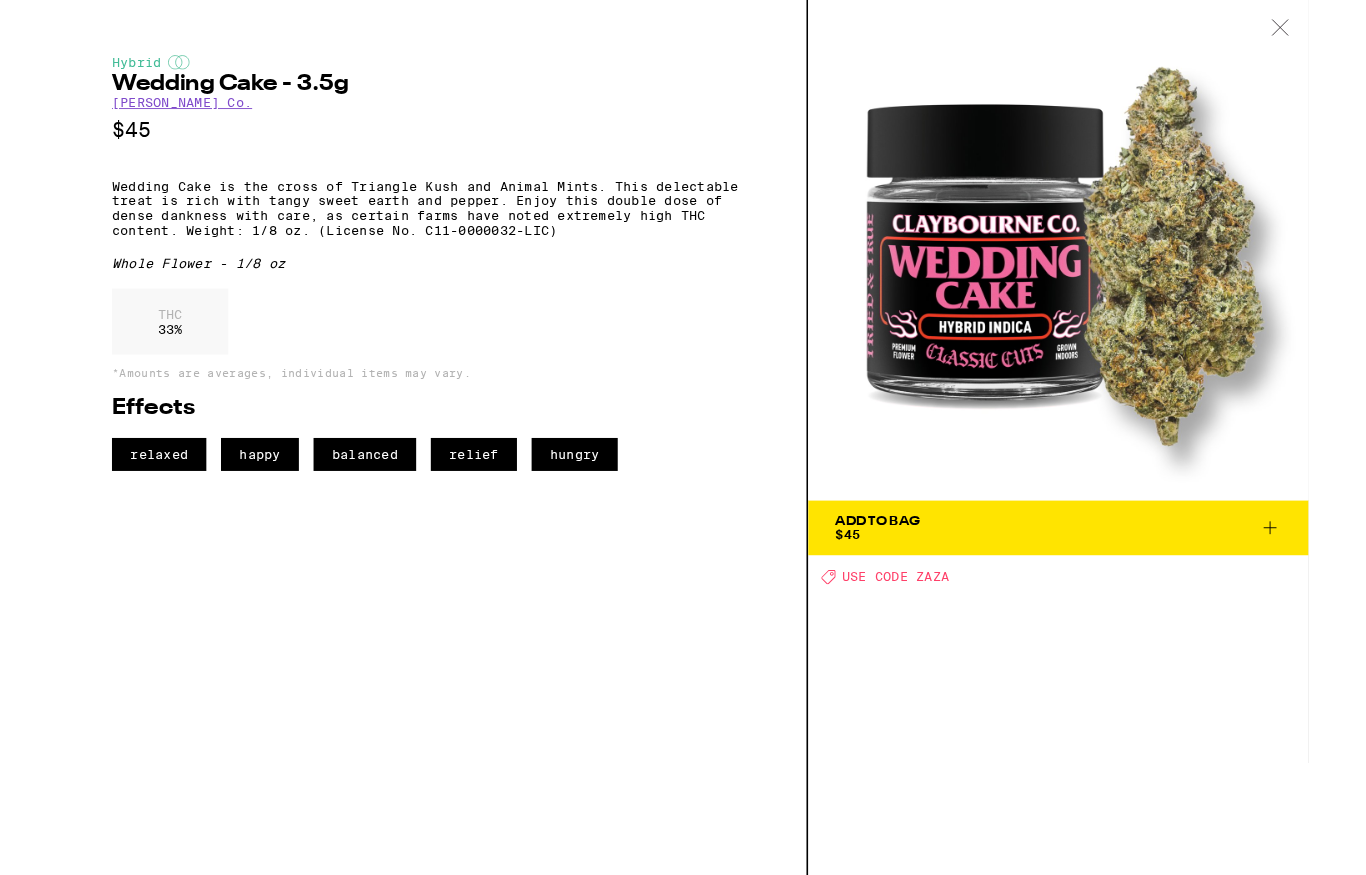 scroll, scrollTop: 80, scrollLeft: 0, axis: vertical 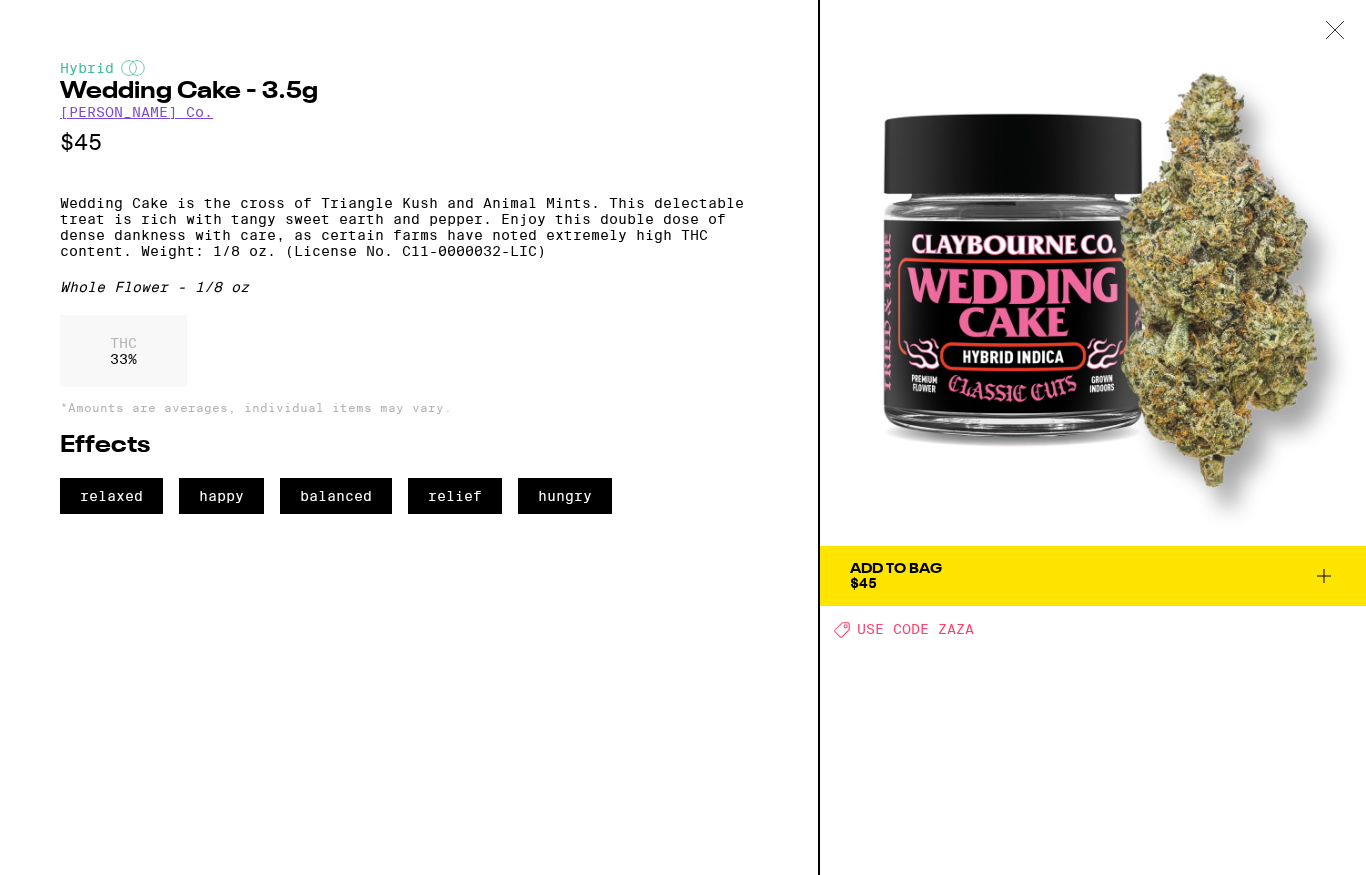 click 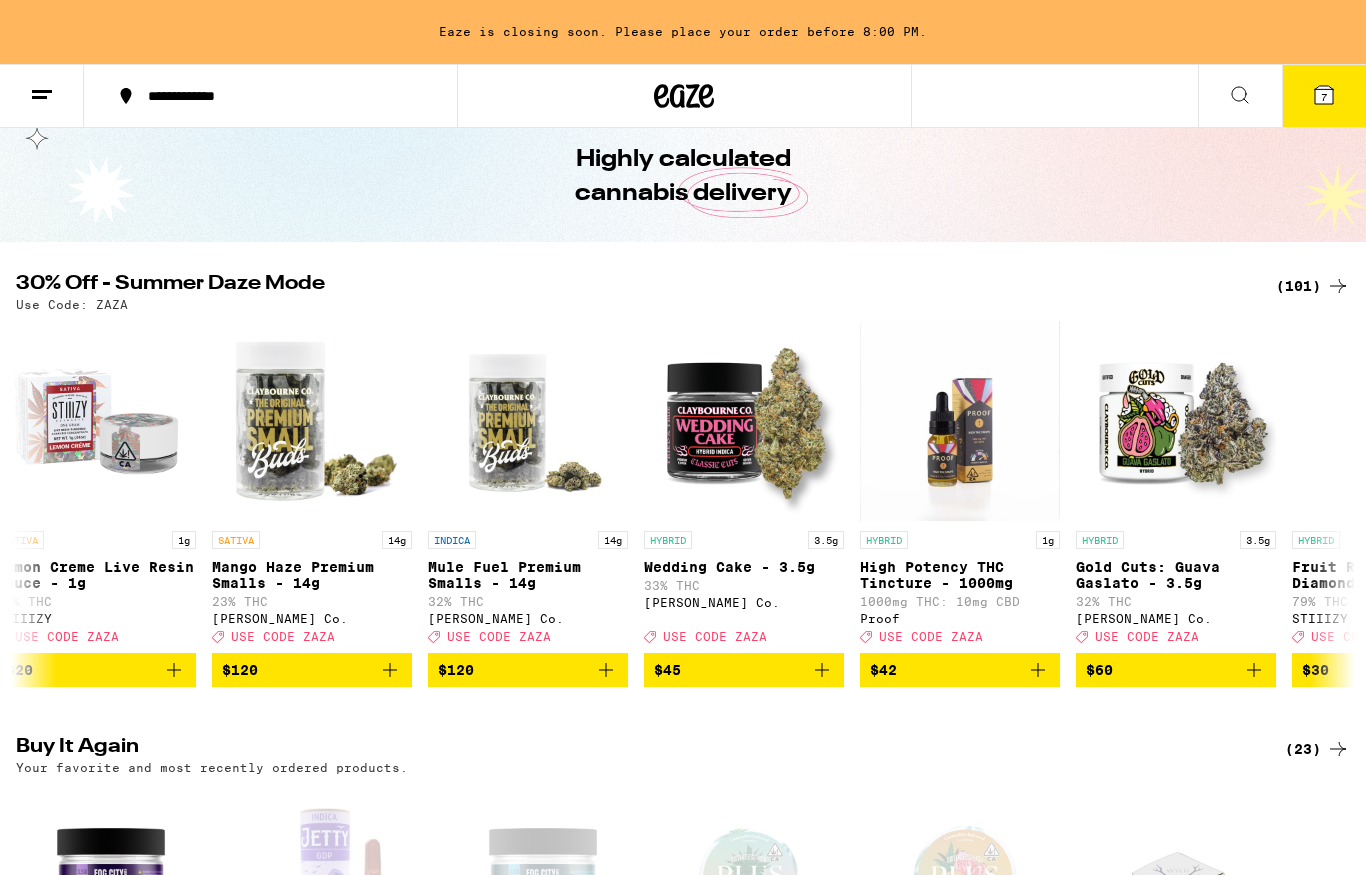 click on "7" at bounding box center (1324, 96) 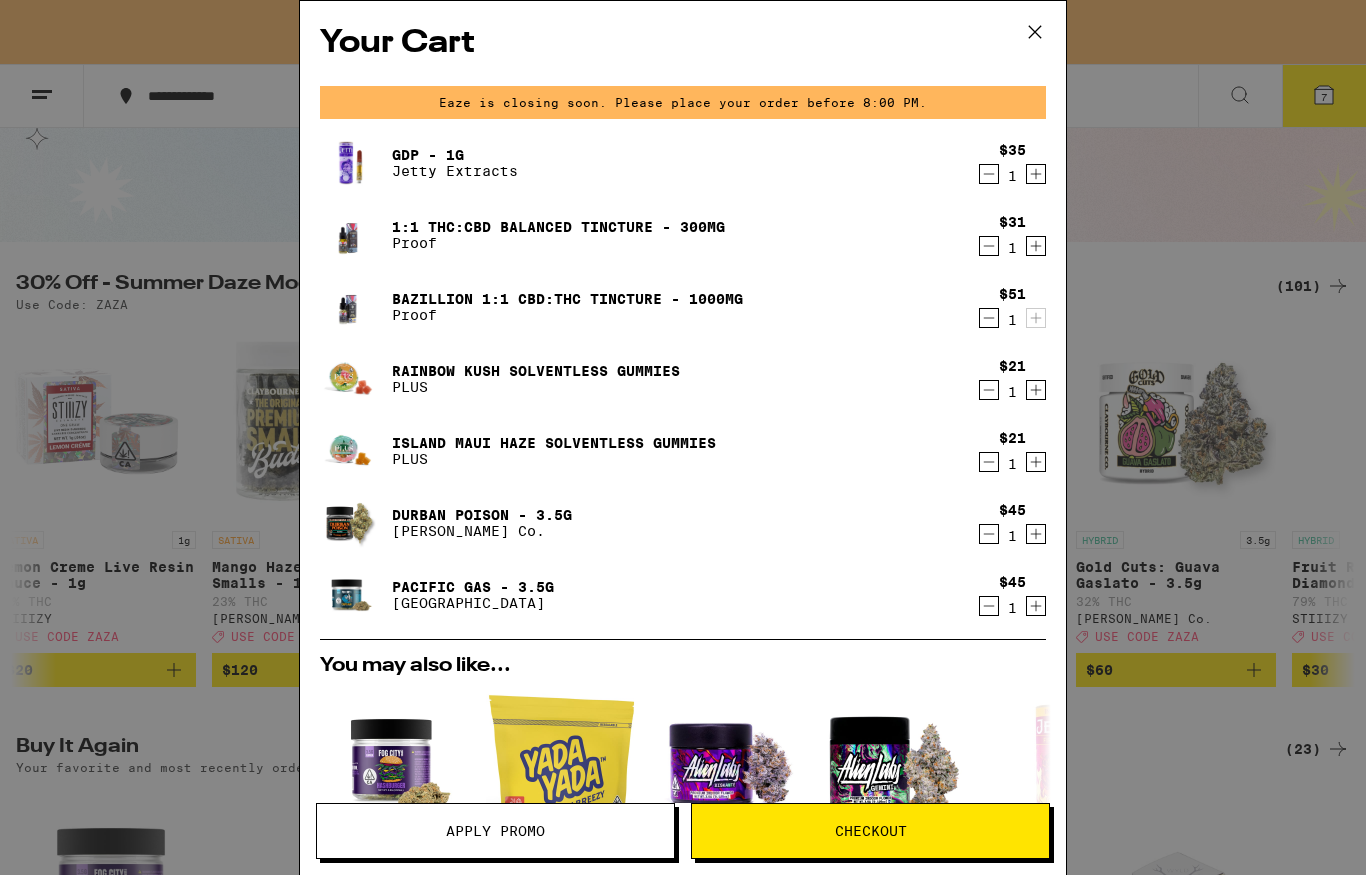 click on "Pacific Gas - 3.5g" at bounding box center [473, 587] 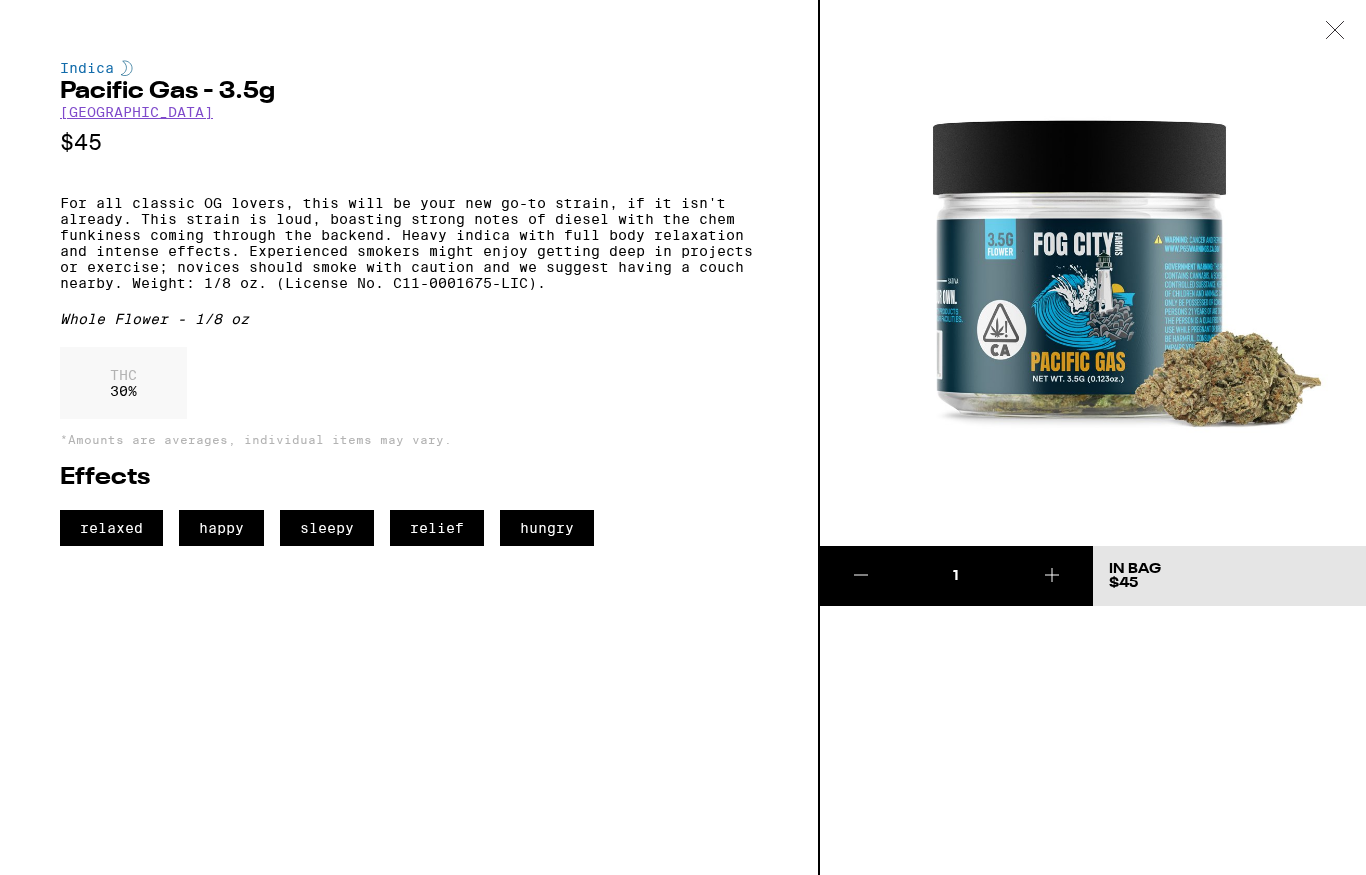click 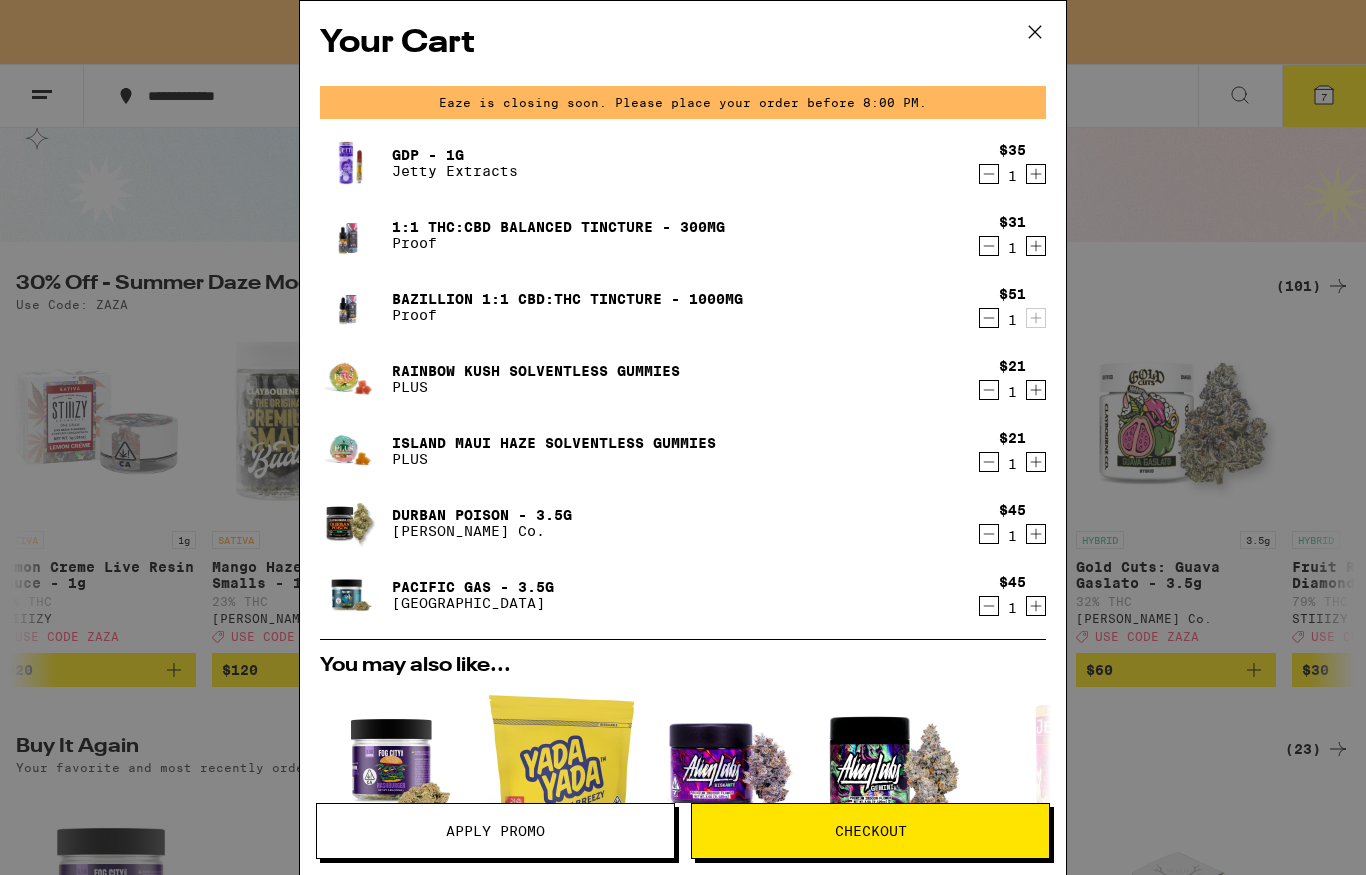 click 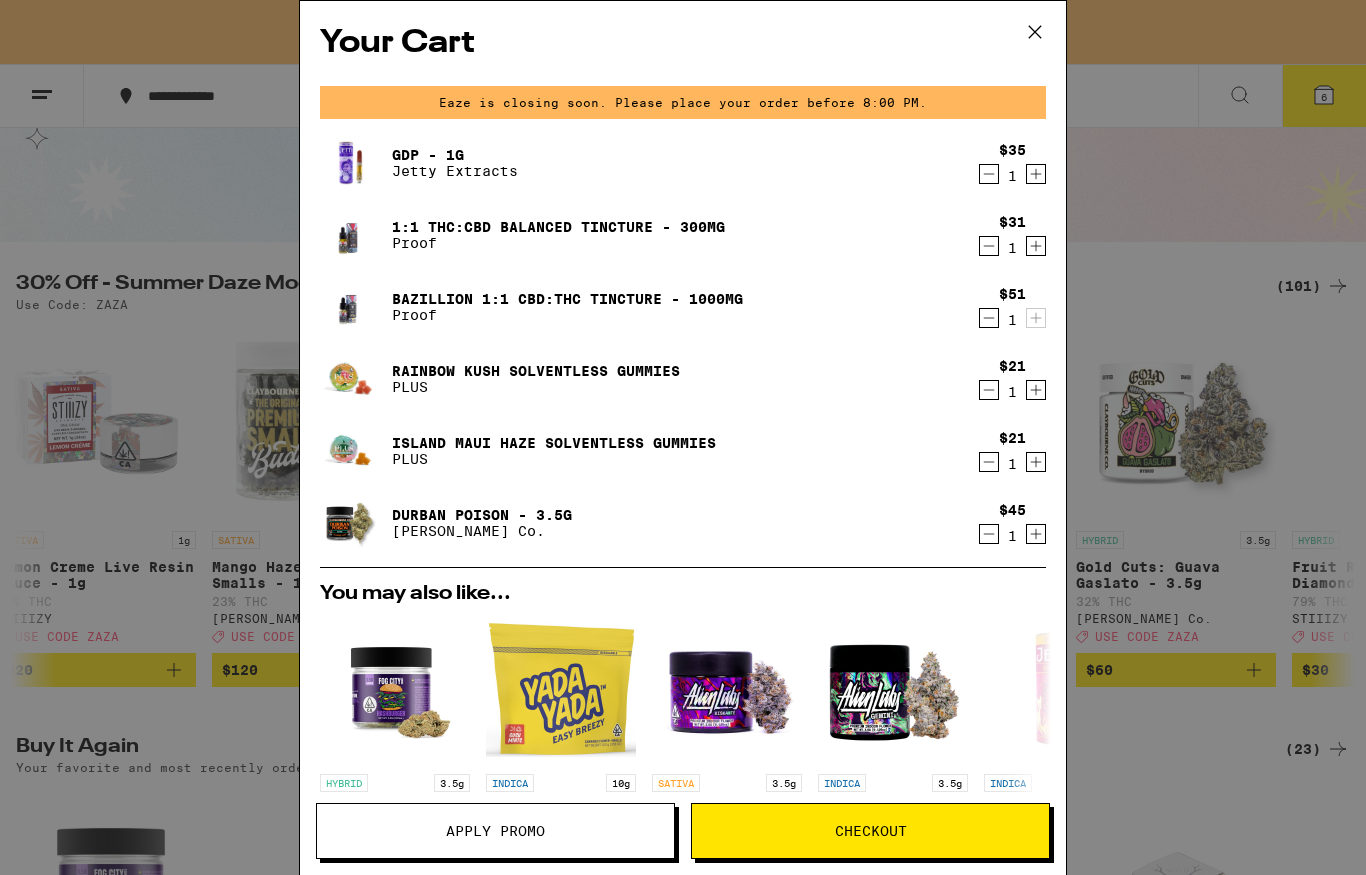 click 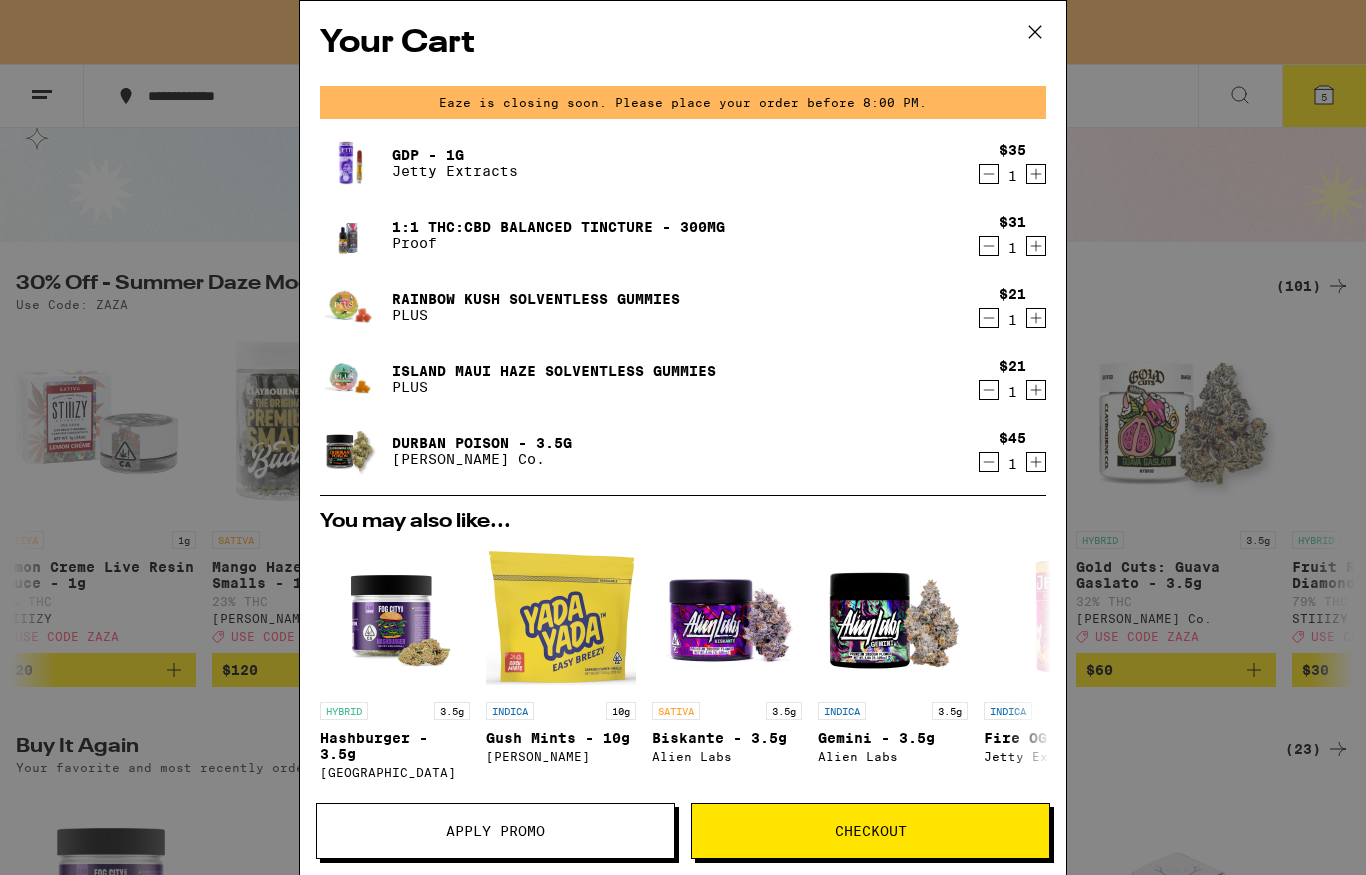 click 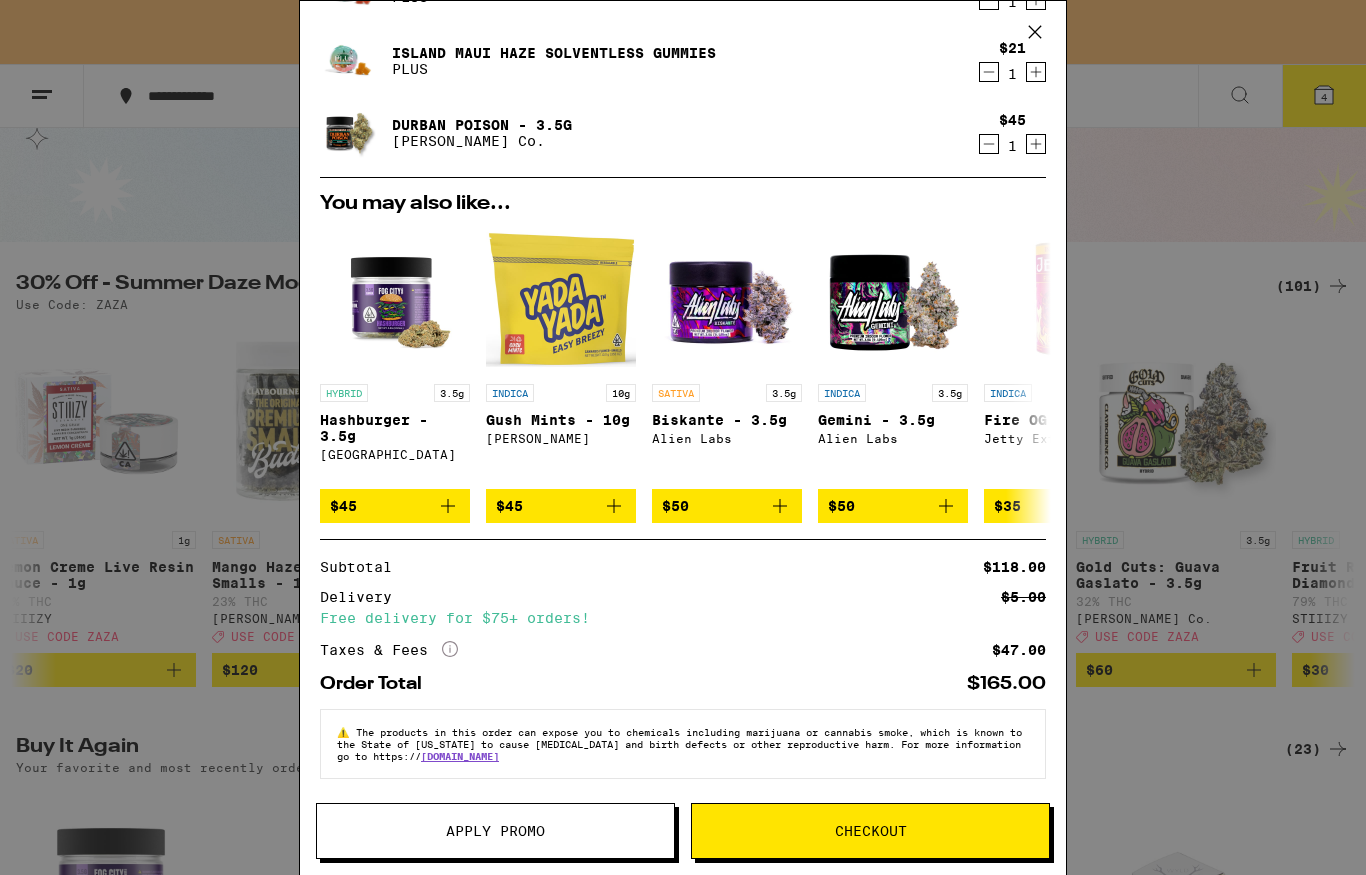 scroll, scrollTop: 270, scrollLeft: 0, axis: vertical 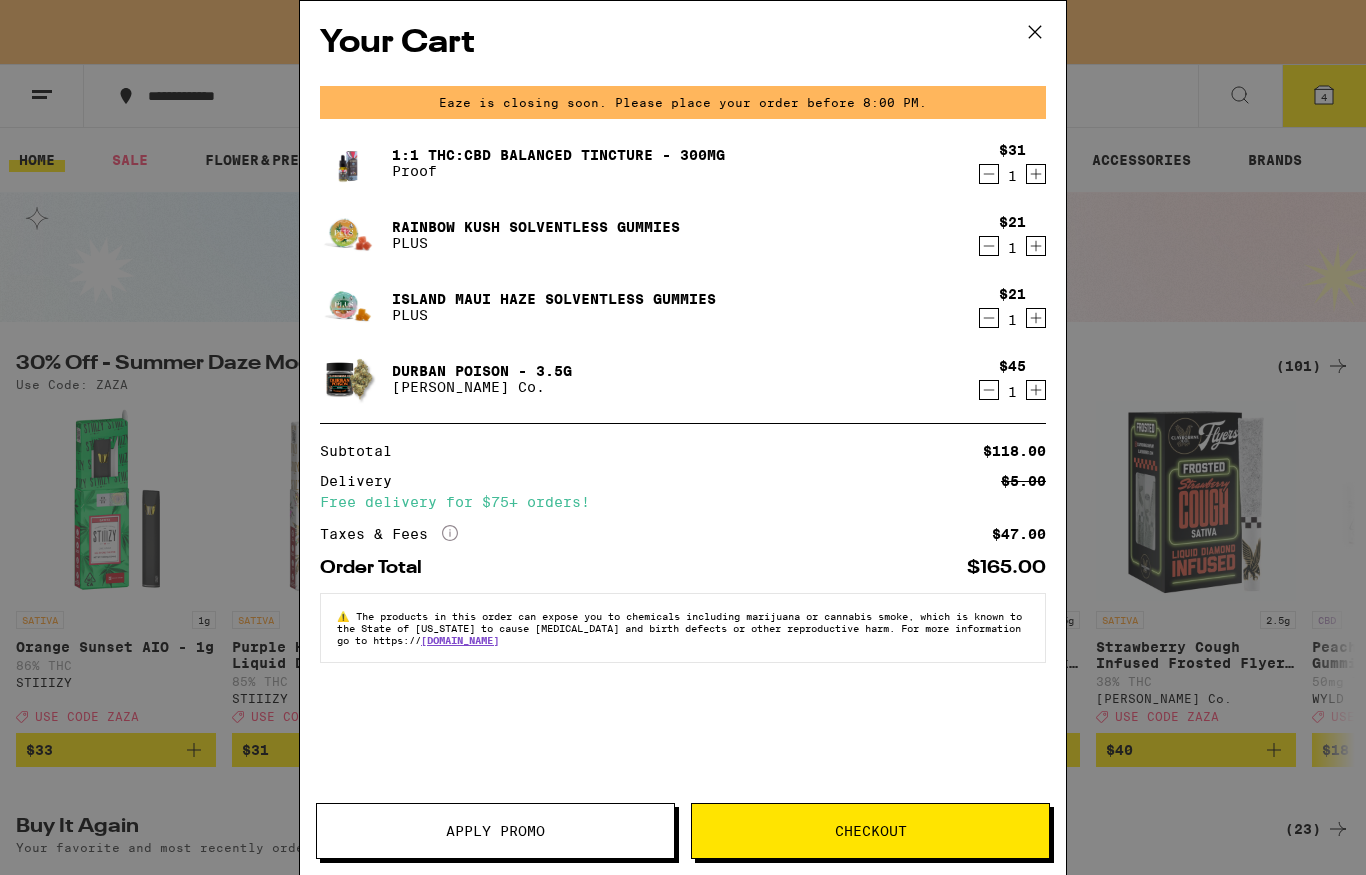 click 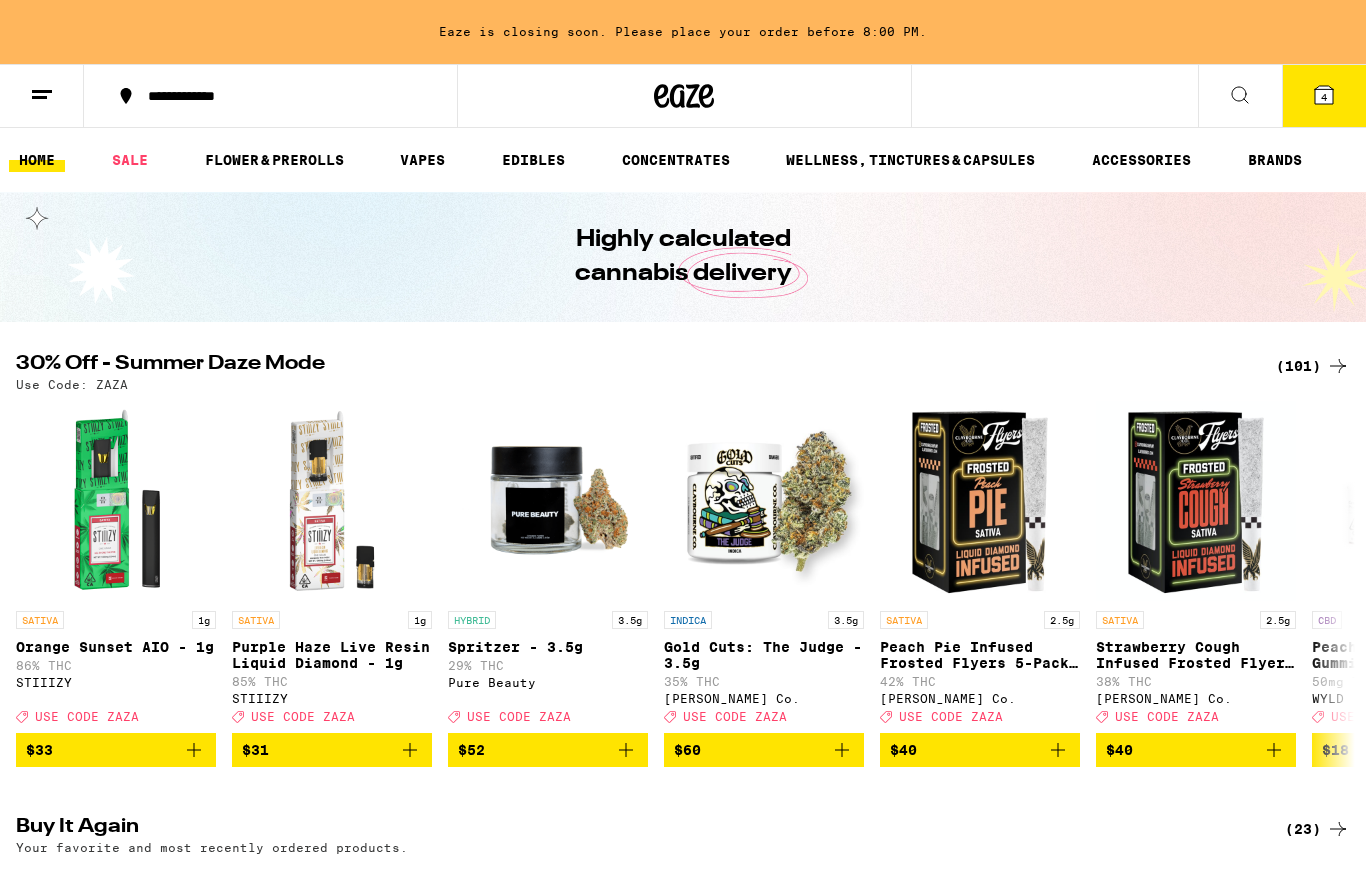 click 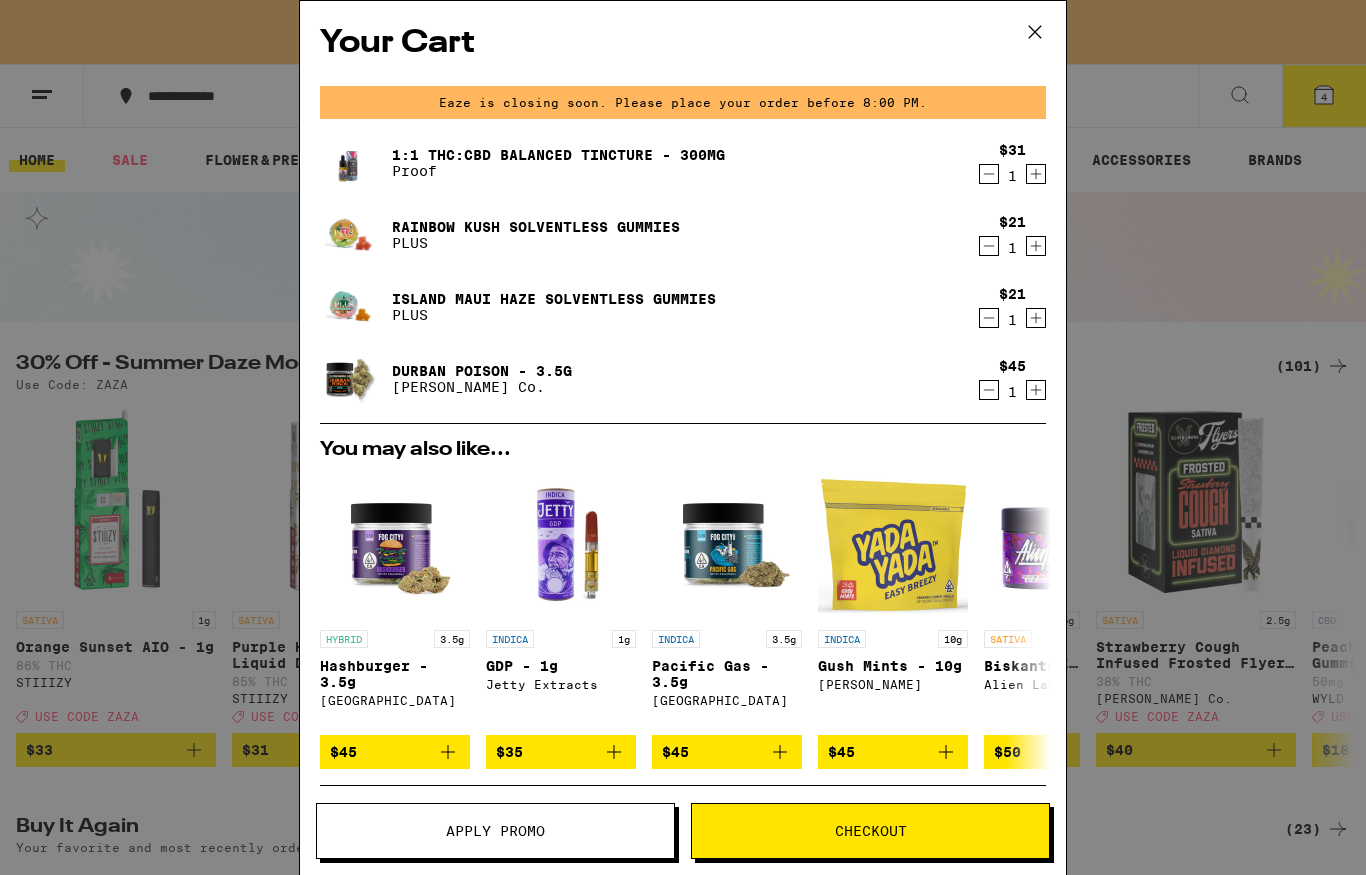 click on "Apply Promo" at bounding box center (495, 831) 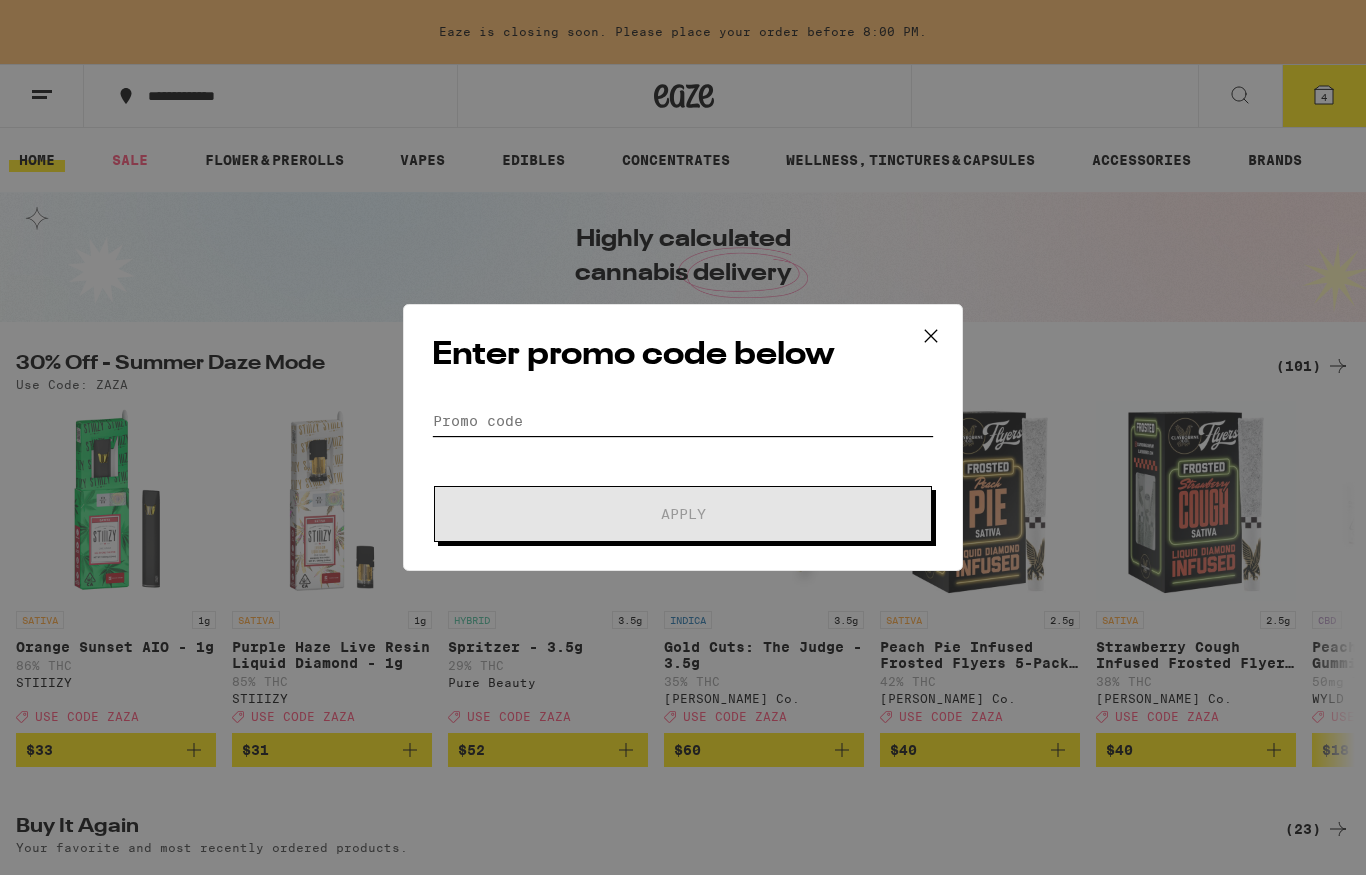 click on "Promo Code" at bounding box center [683, 421] 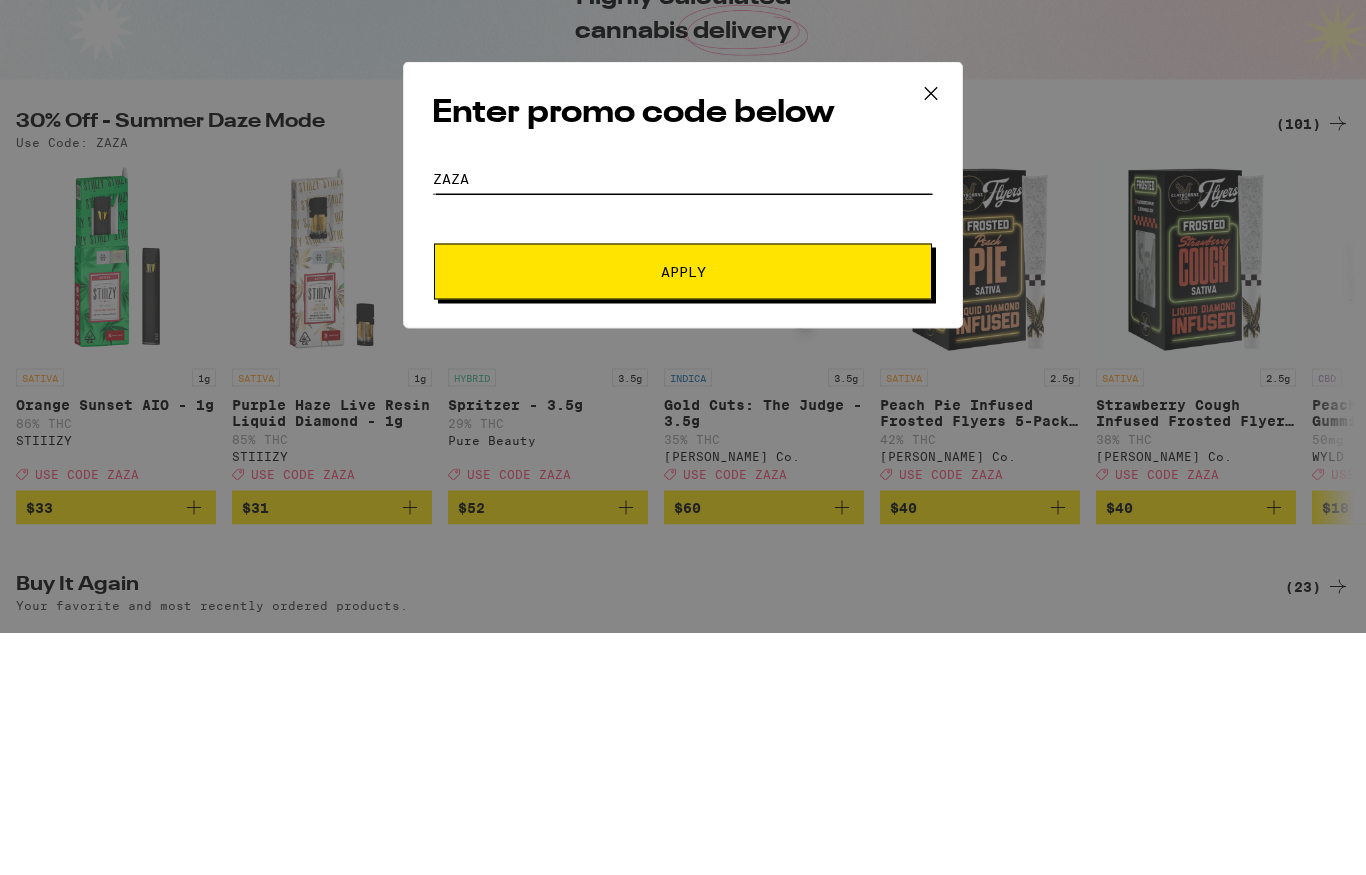 type on "Zaza" 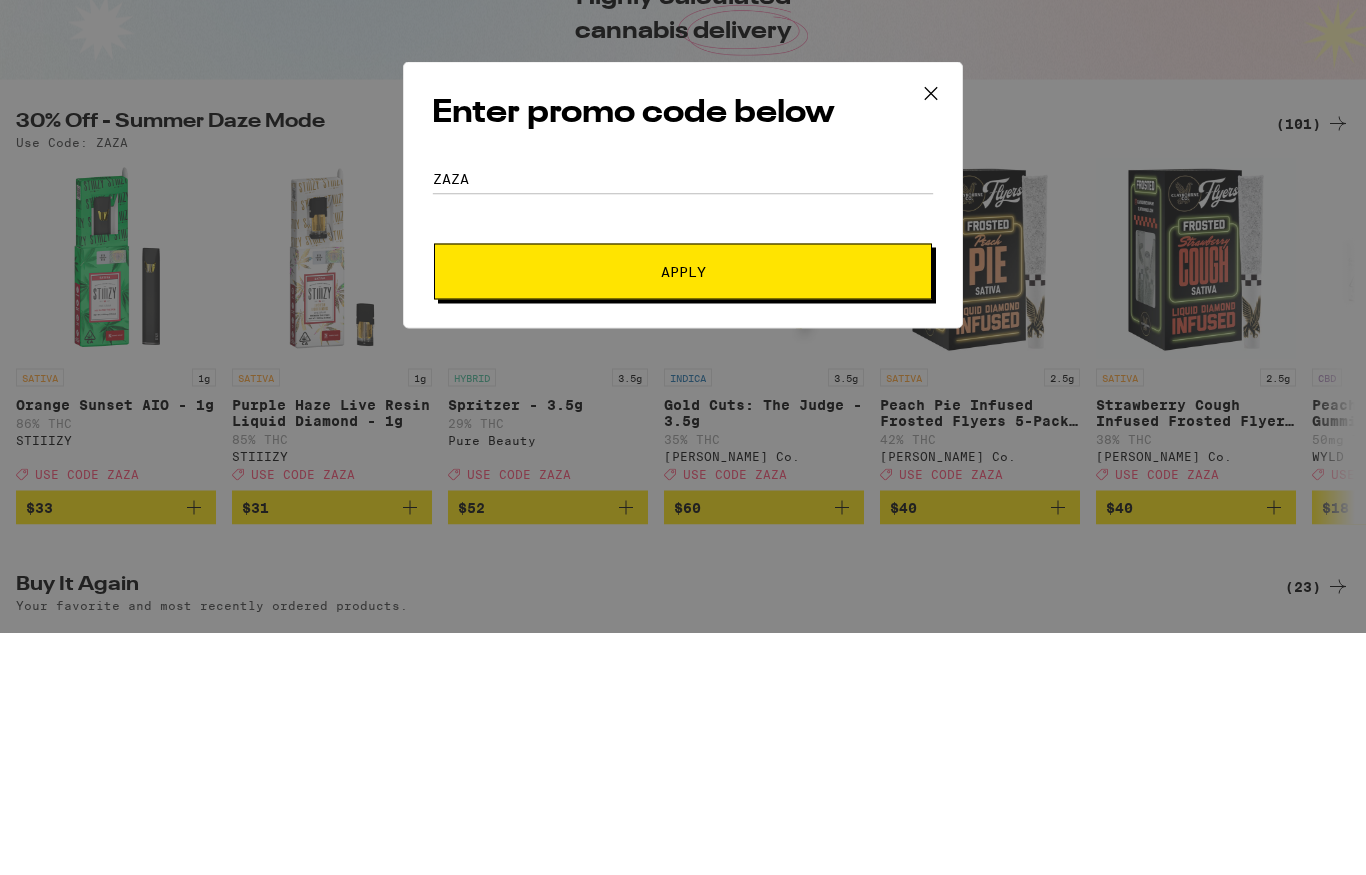 click on "Apply" at bounding box center (683, 514) 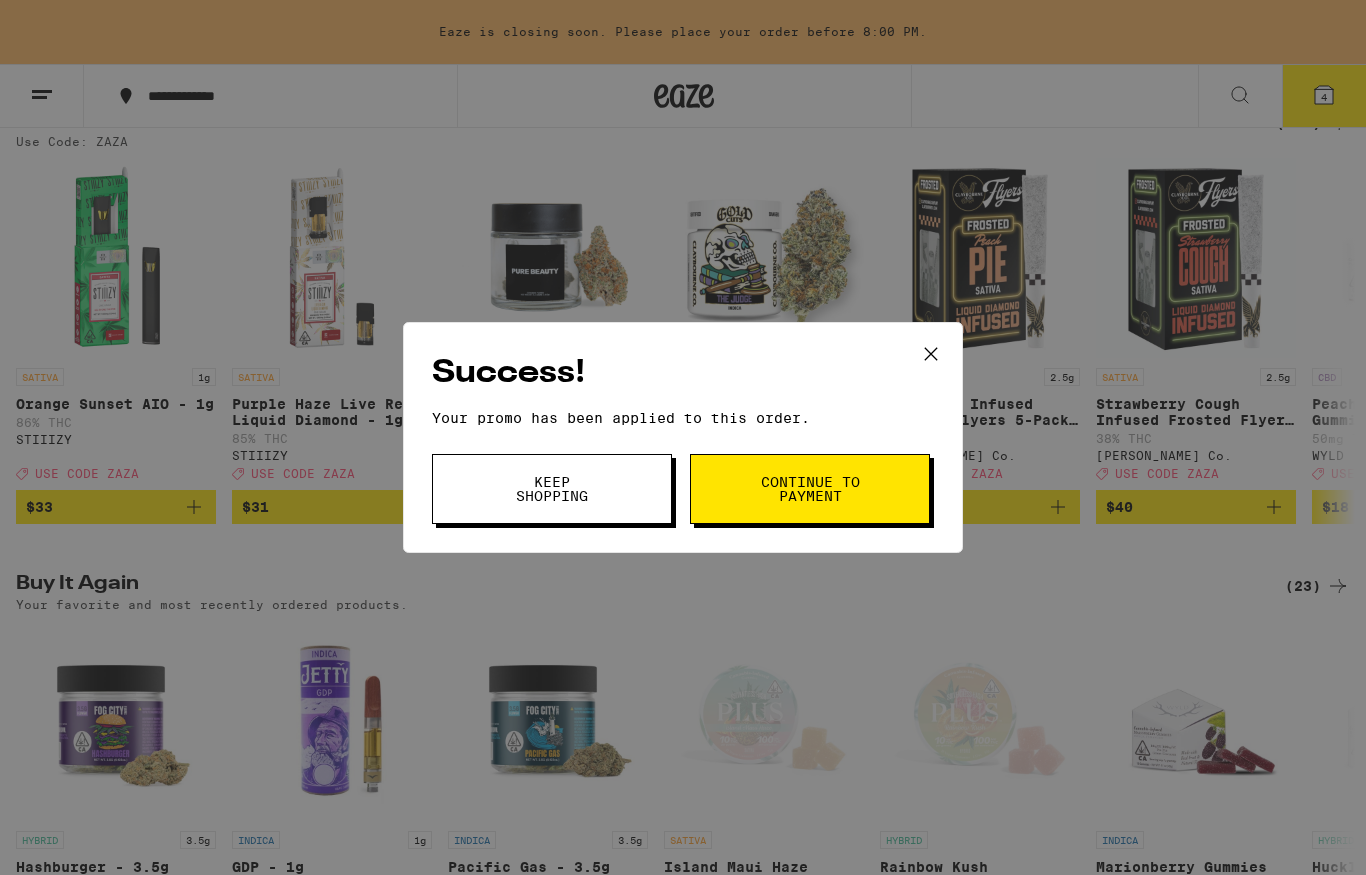 click 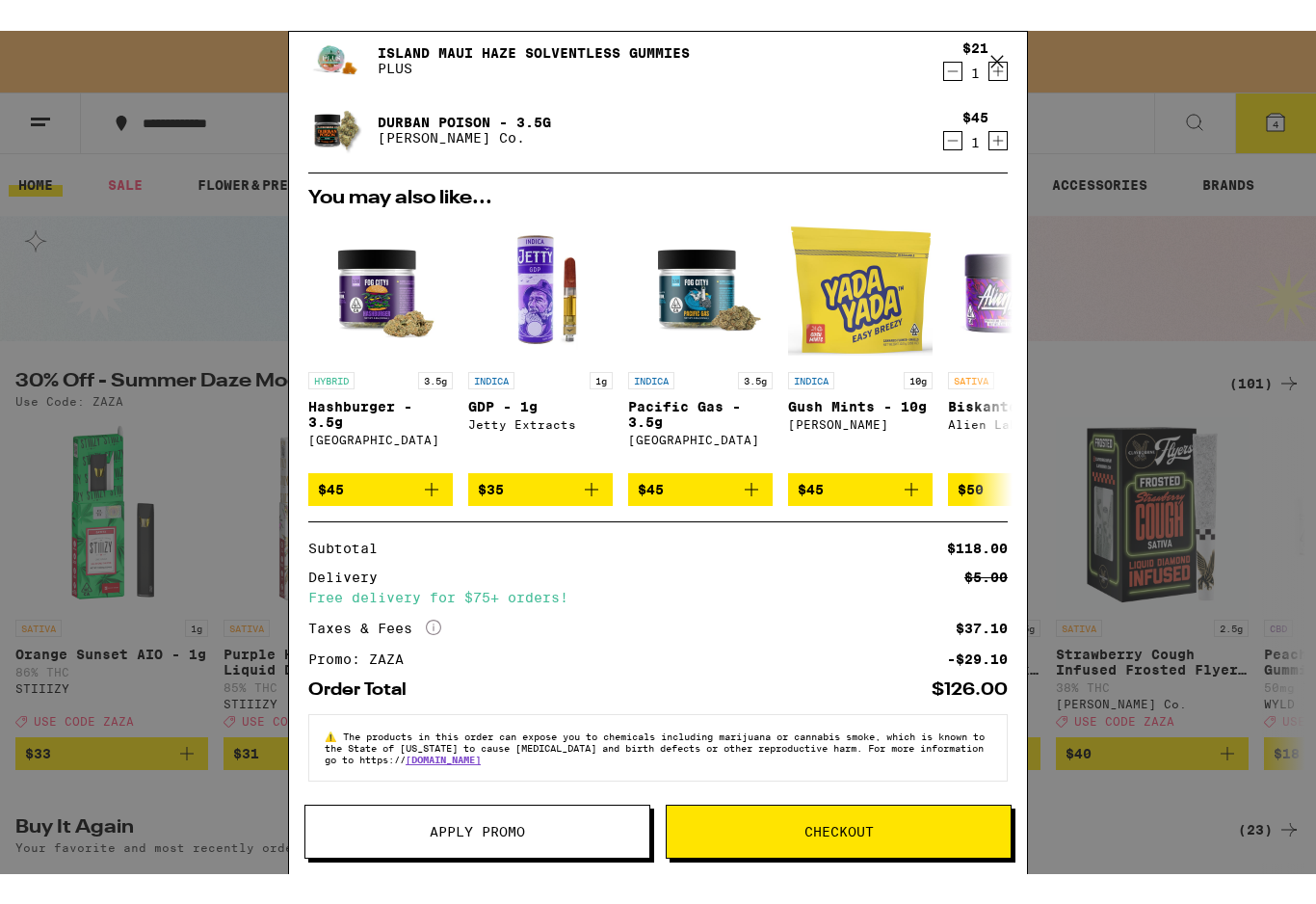 scroll, scrollTop: 289, scrollLeft: 0, axis: vertical 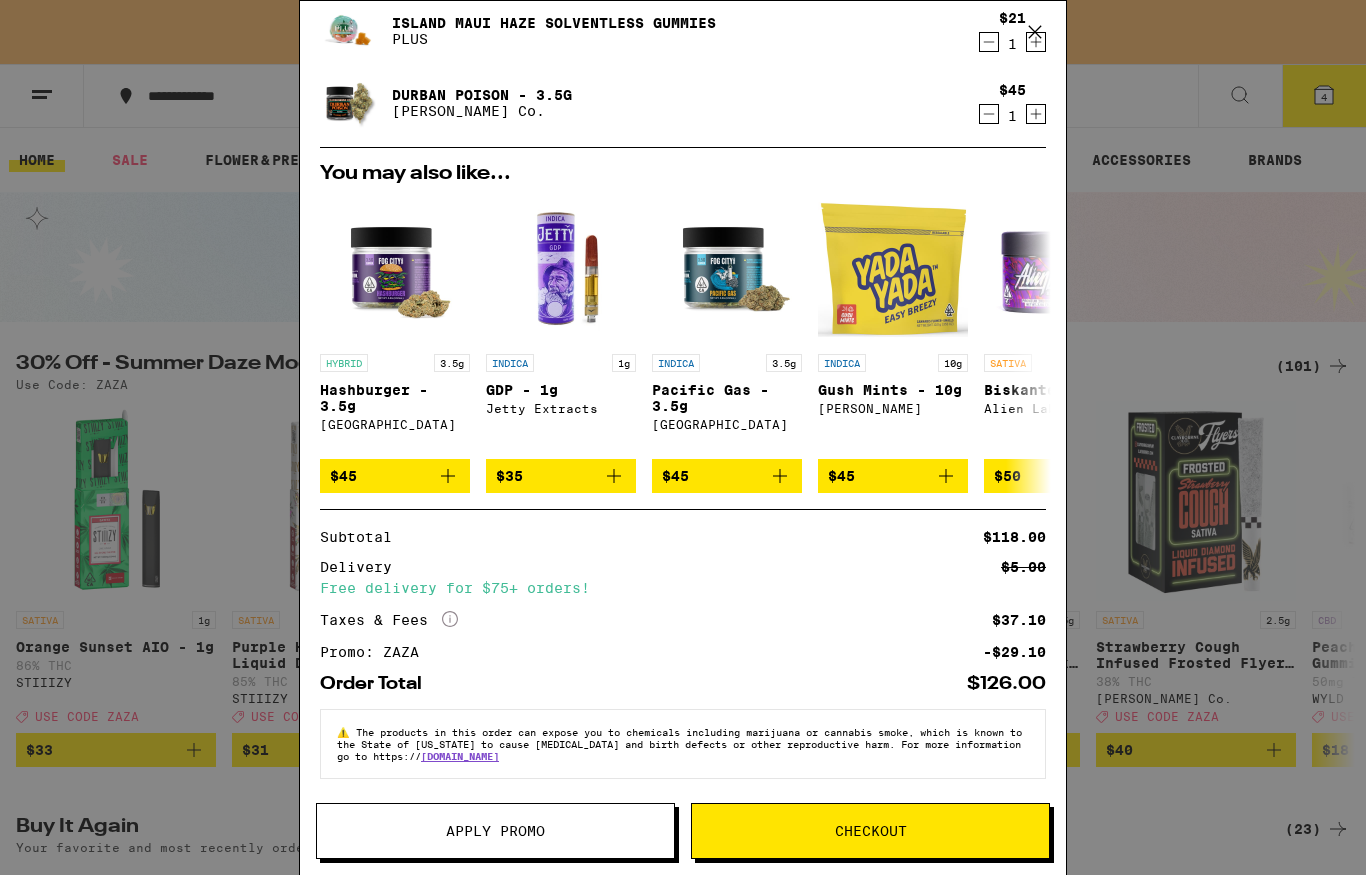click on "Checkout" at bounding box center [870, 831] 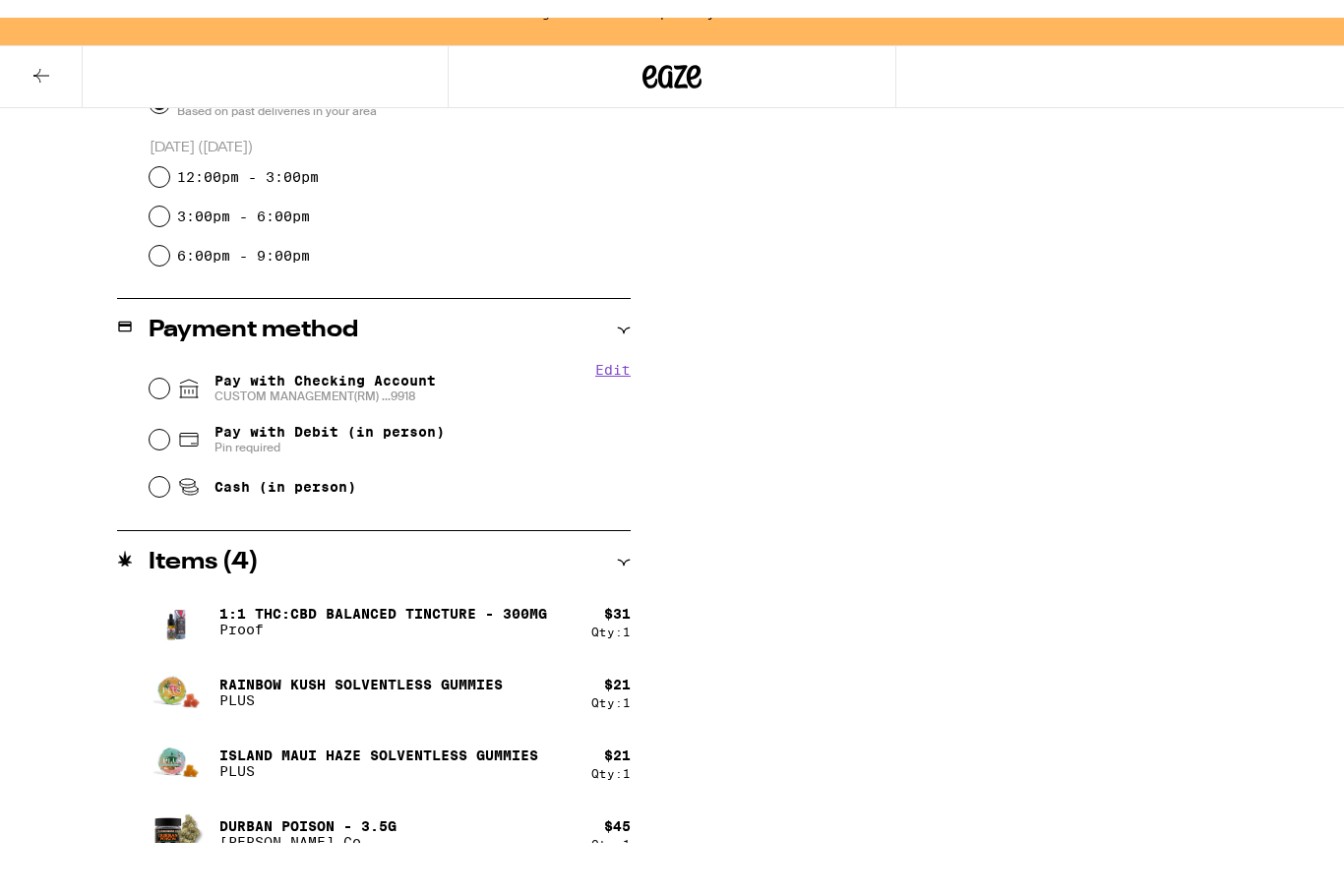 scroll, scrollTop: 636, scrollLeft: 0, axis: vertical 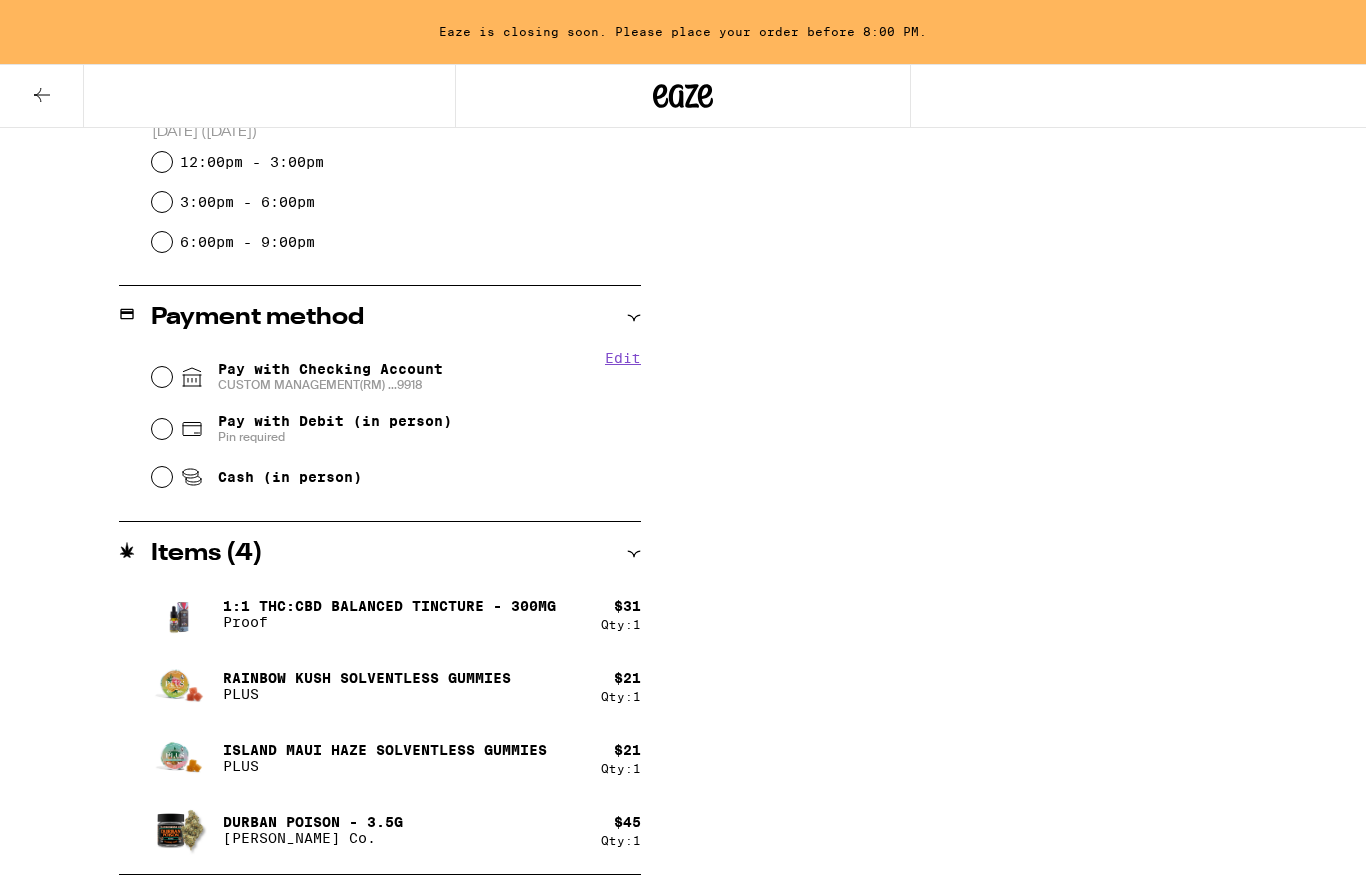click on "Pay with Checking Account CUSTOM MANAGEMENT(RM) ...9918" at bounding box center (162, 377) 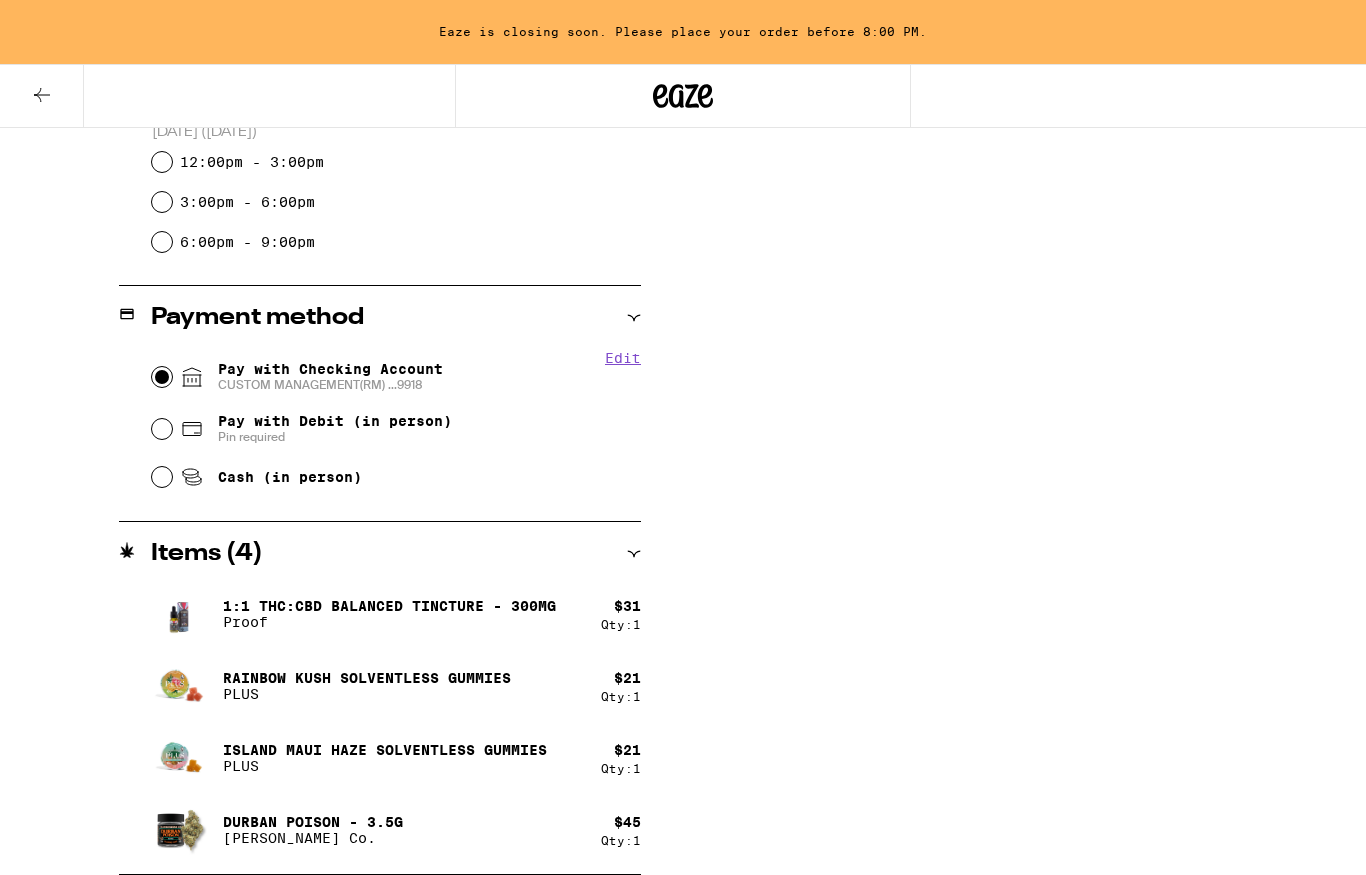 radio on "true" 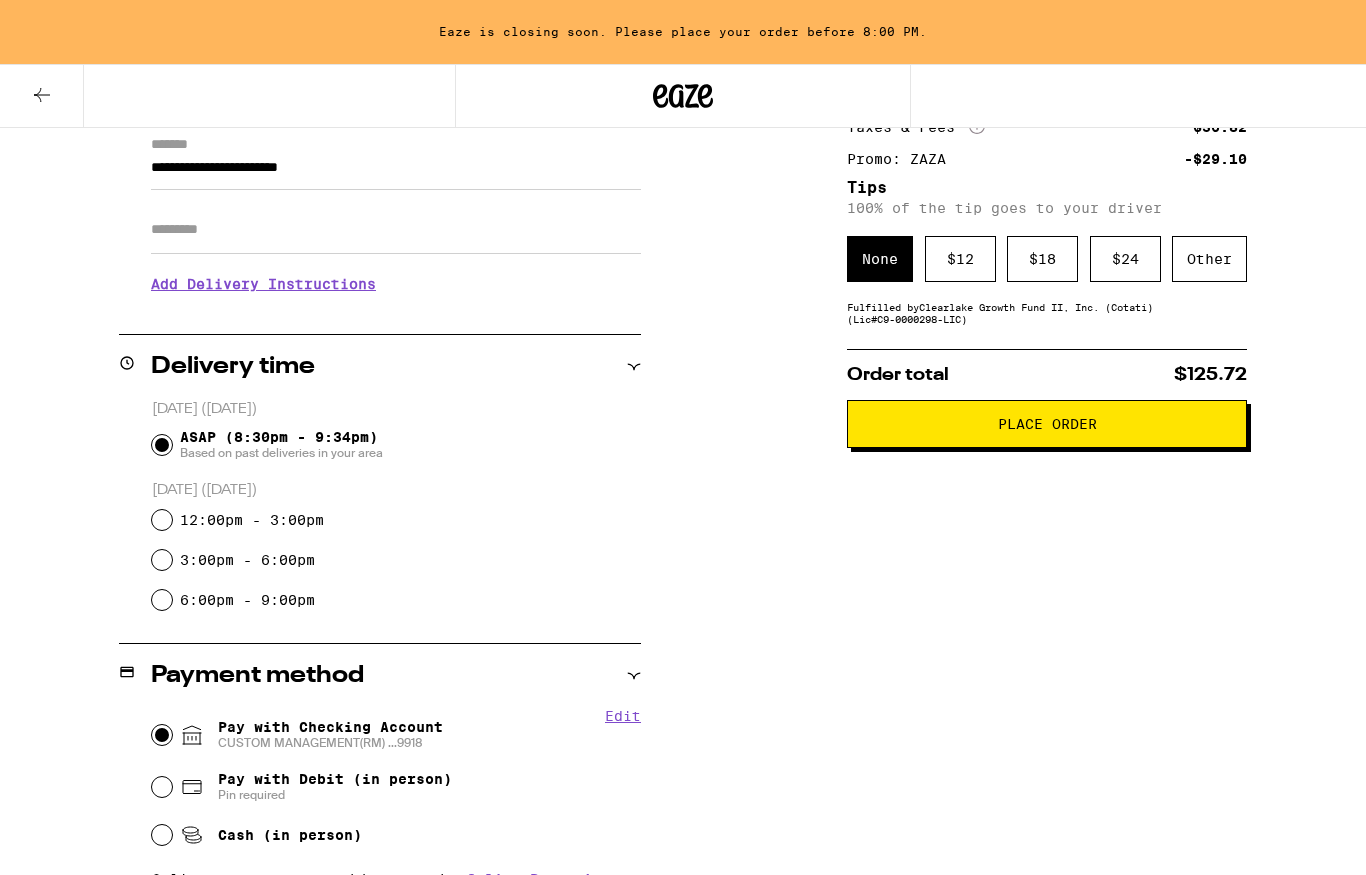 scroll, scrollTop: 282, scrollLeft: 0, axis: vertical 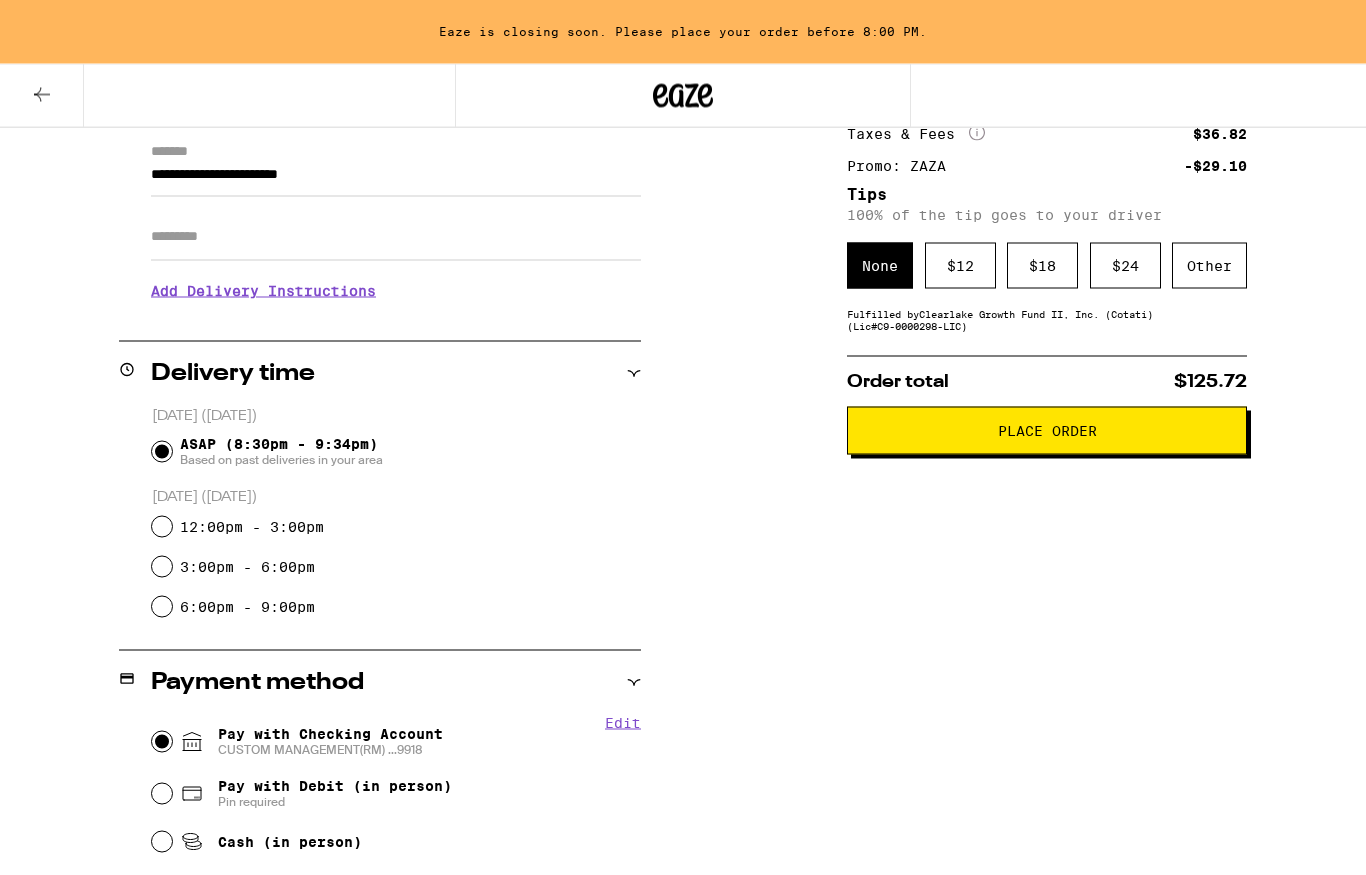 click on "$ 12" at bounding box center (960, 266) 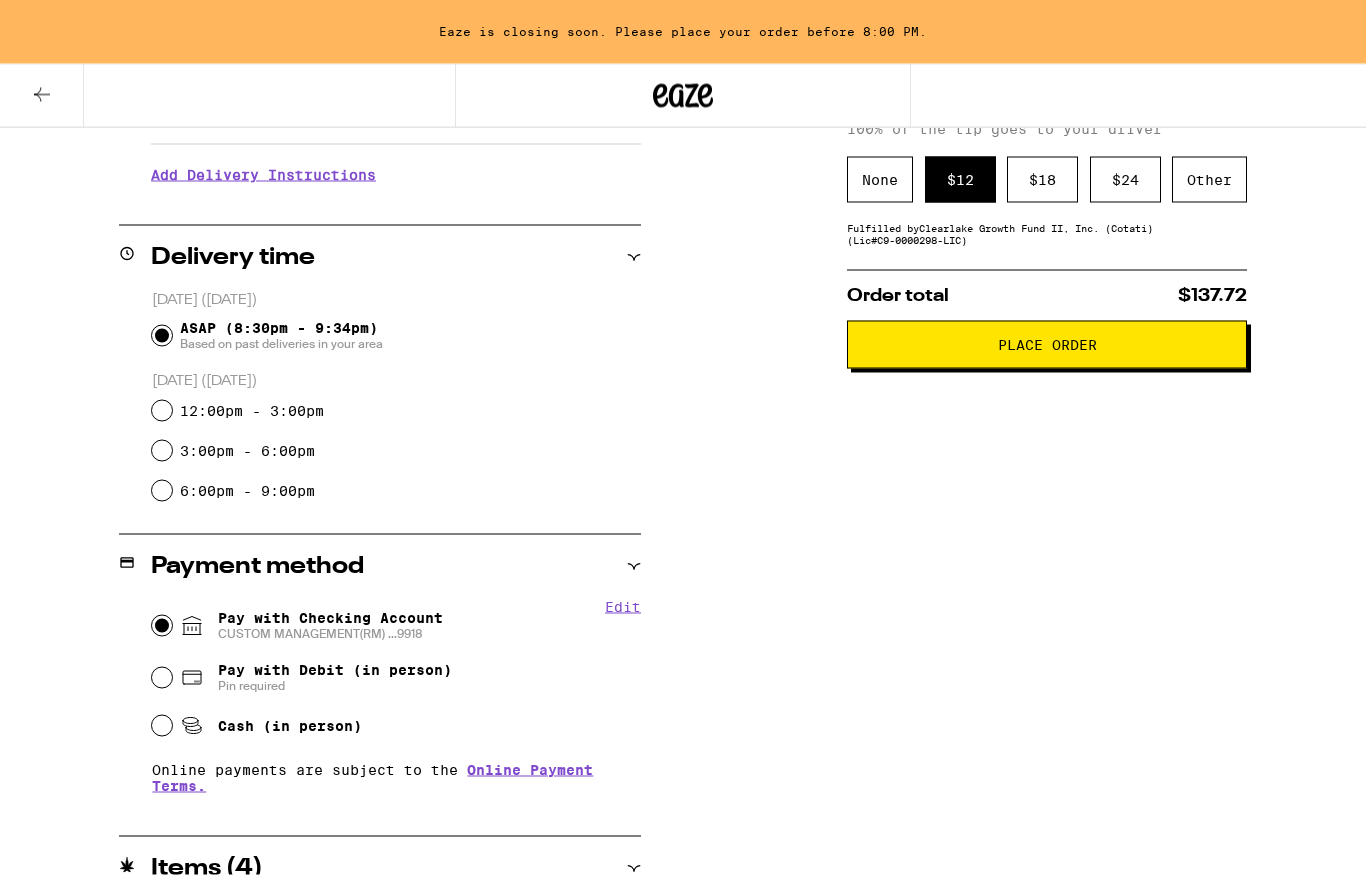 scroll, scrollTop: 399, scrollLeft: 0, axis: vertical 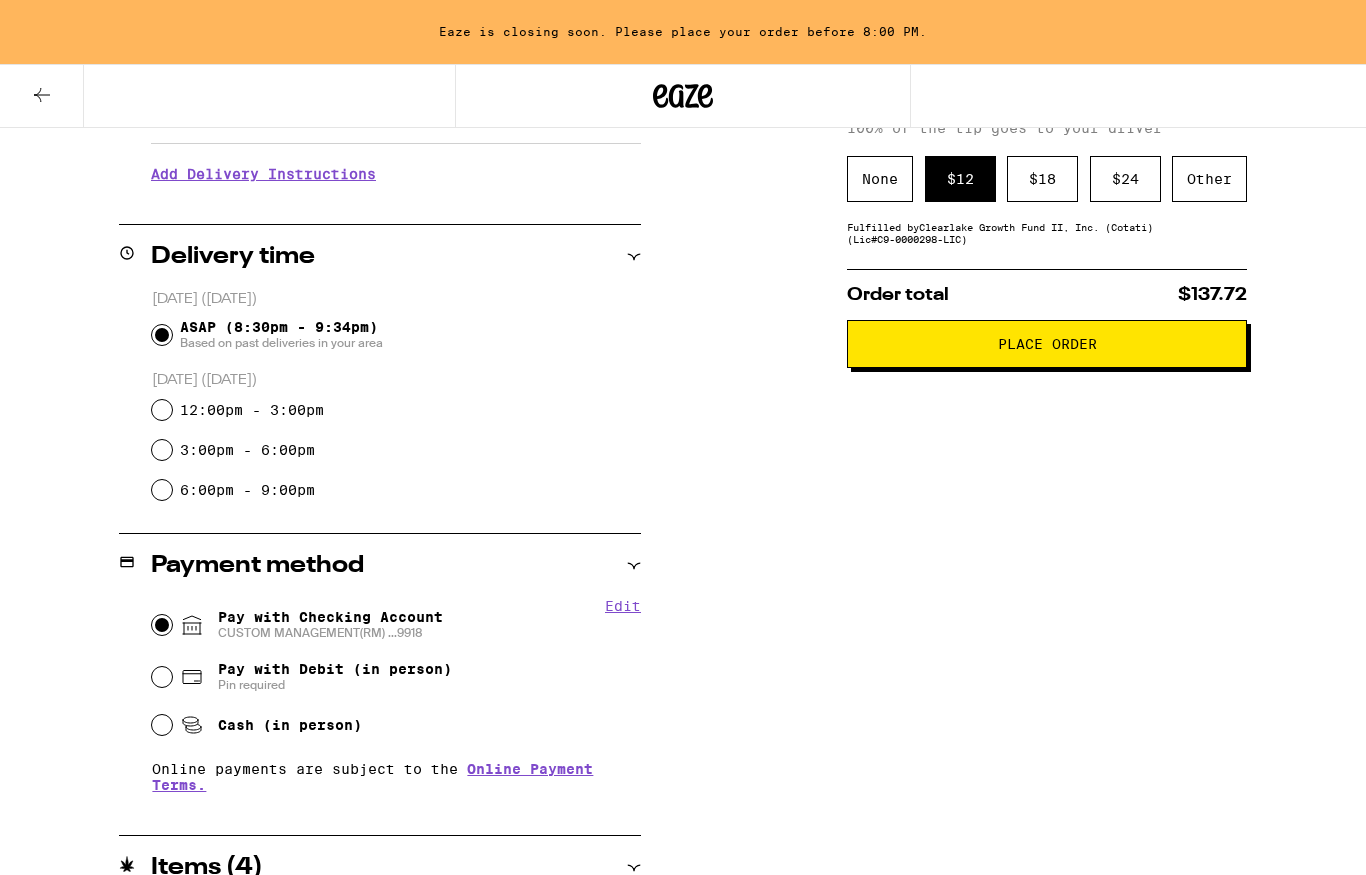 click on "Place Order" at bounding box center (1047, 344) 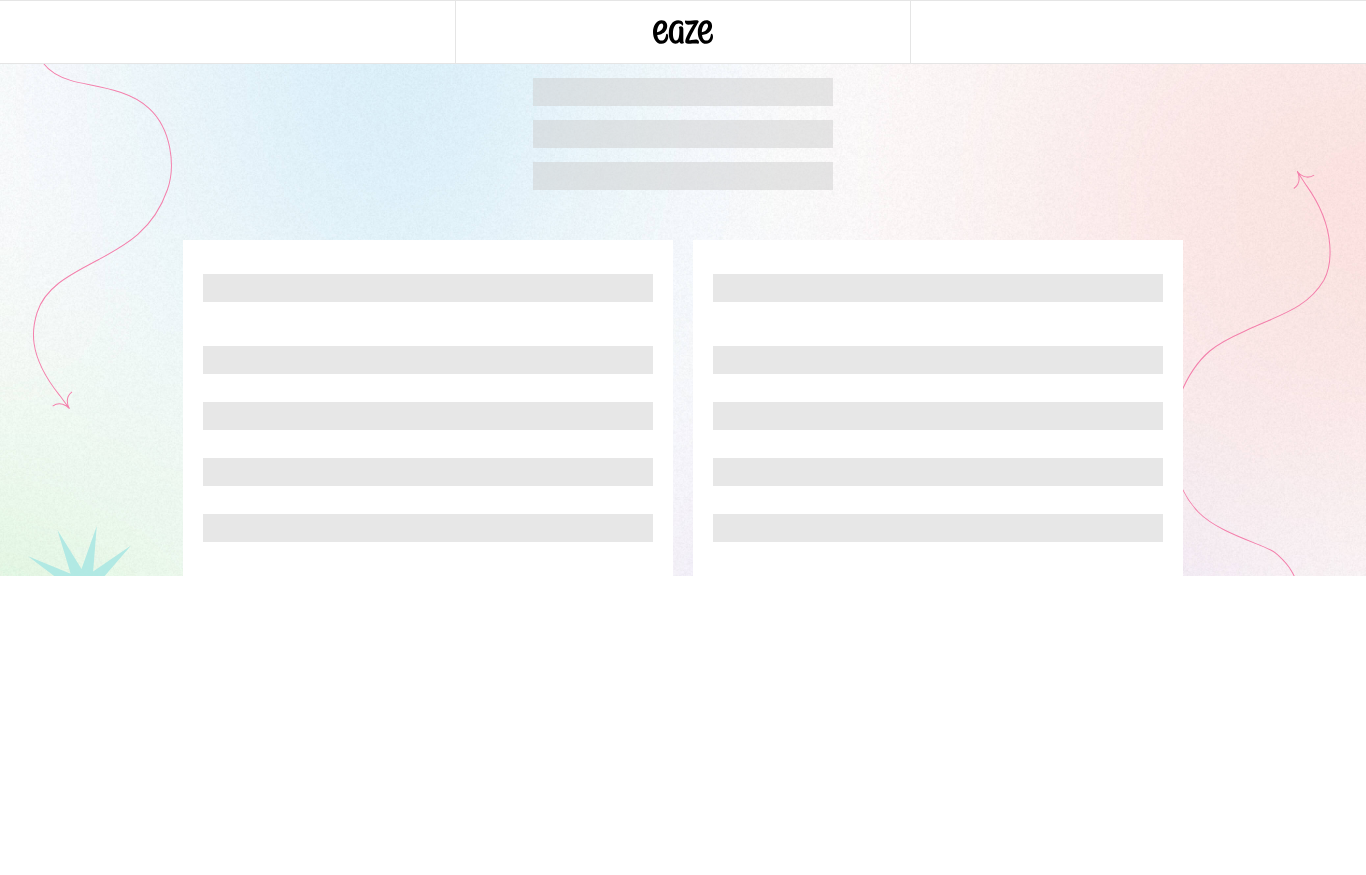 scroll, scrollTop: 0, scrollLeft: 0, axis: both 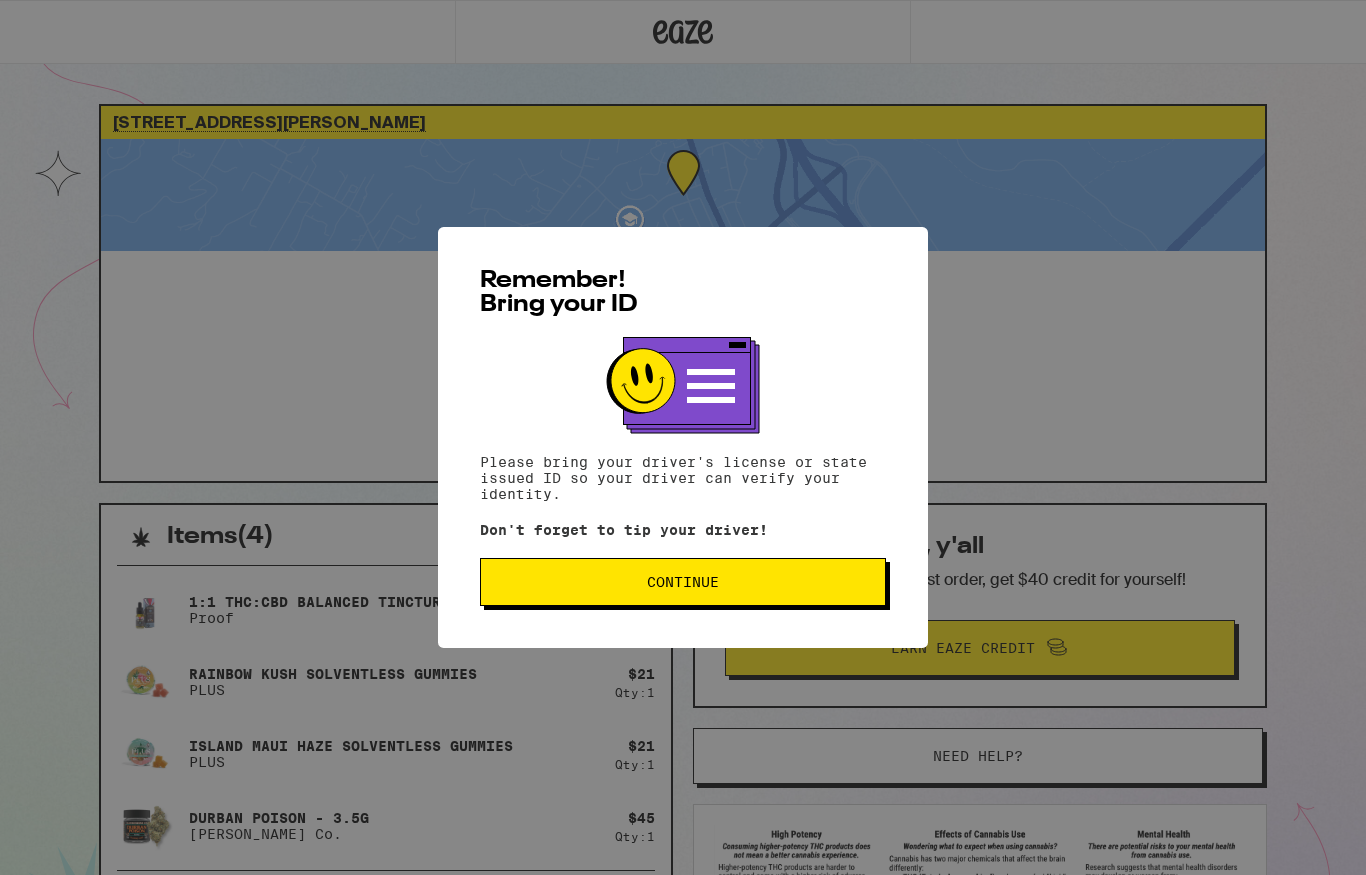 click on "Continue" at bounding box center [683, 582] 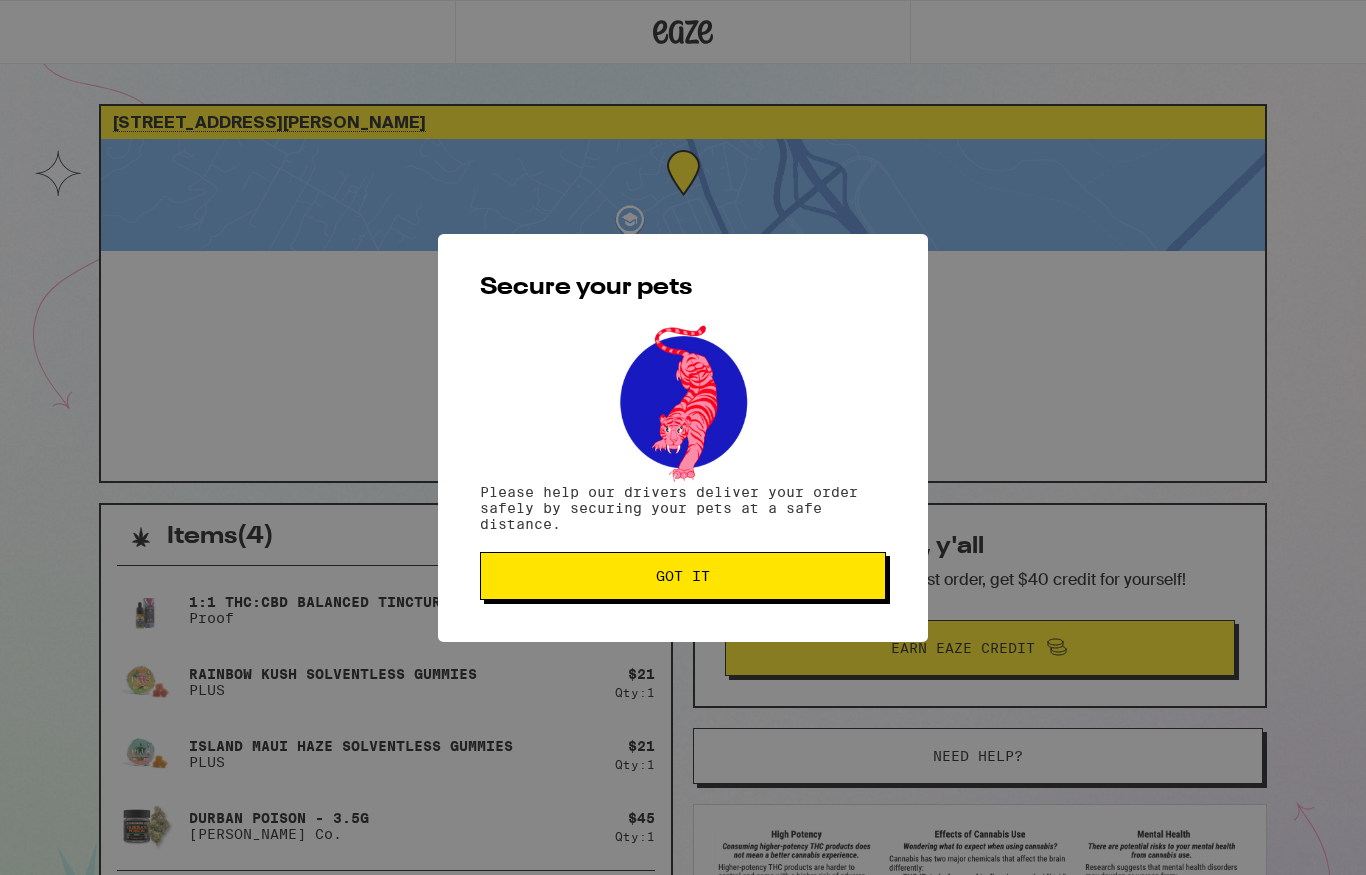click on "Got it" at bounding box center (683, 576) 